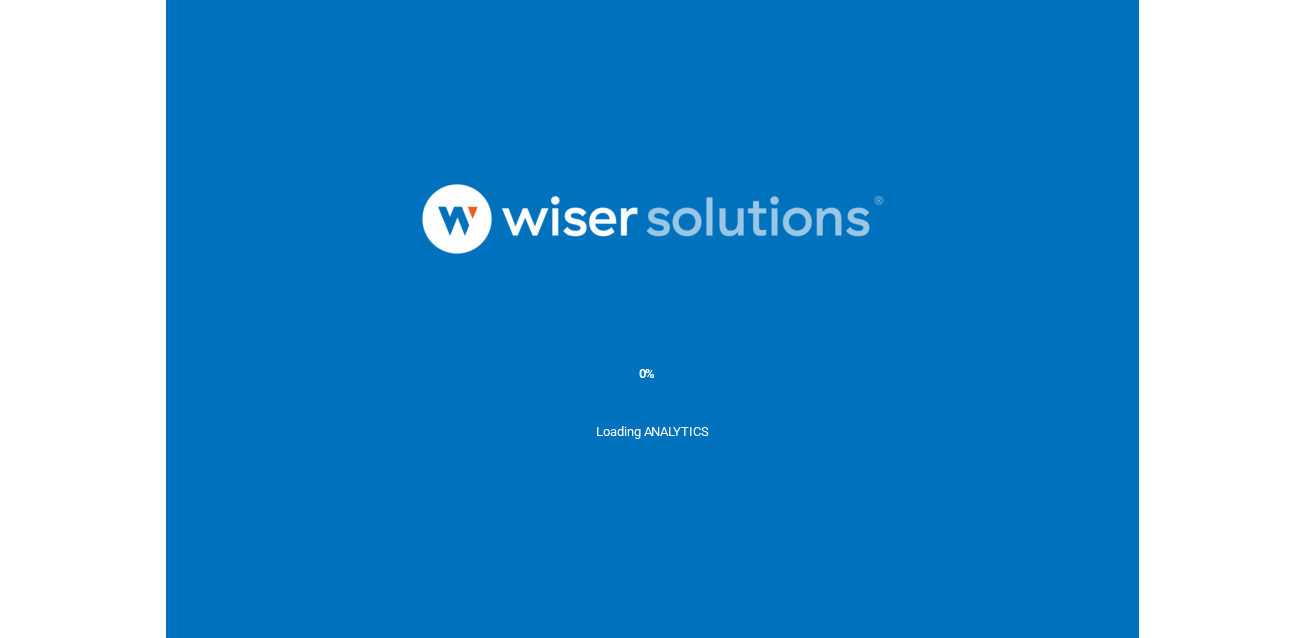 scroll, scrollTop: 0, scrollLeft: 0, axis: both 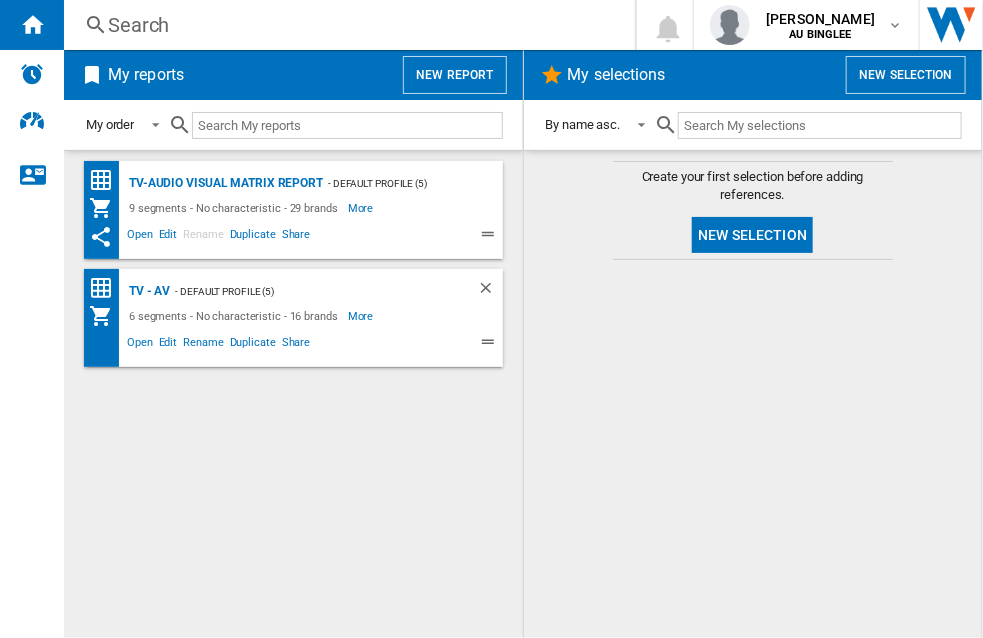 click 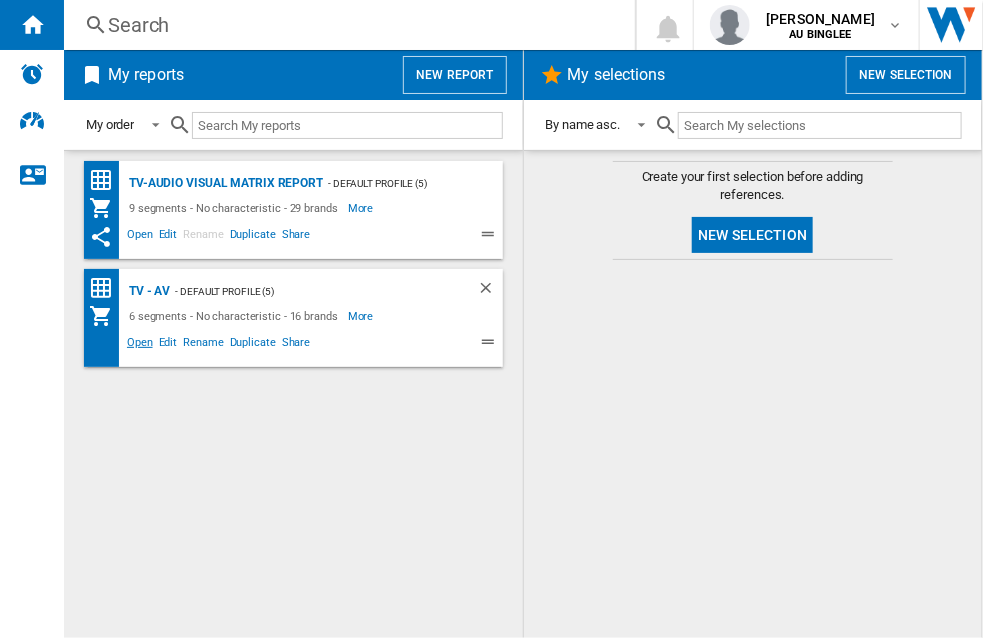 click on "Open" 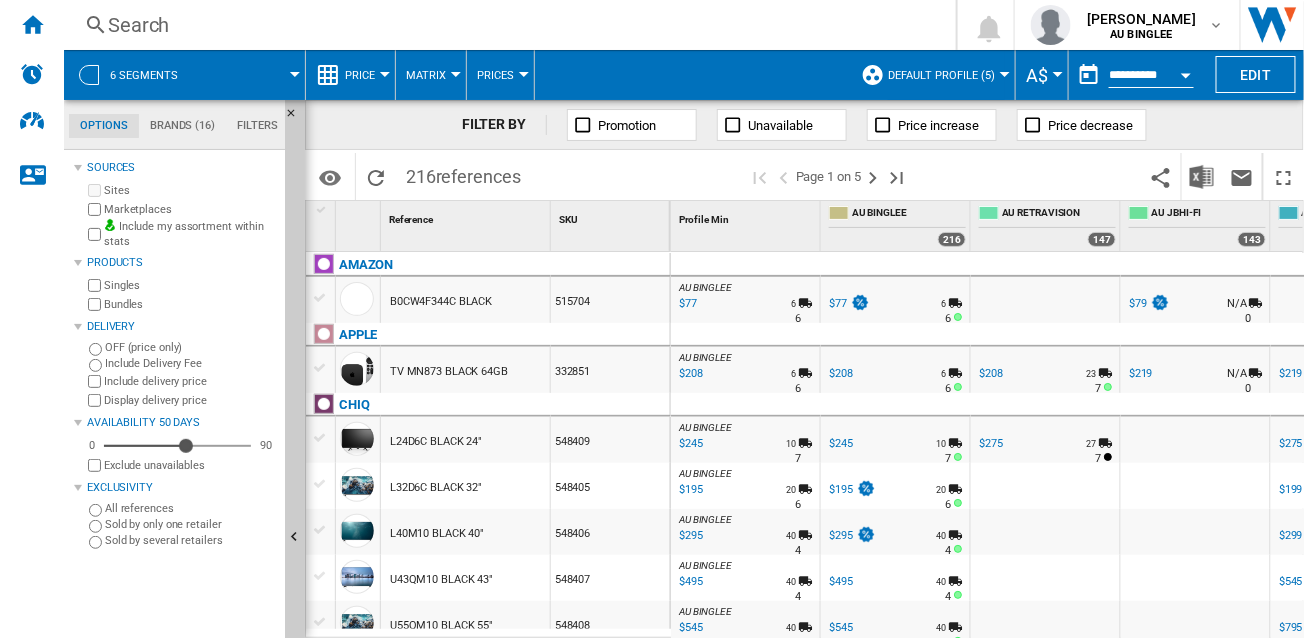 scroll, scrollTop: 342, scrollLeft: 0, axis: vertical 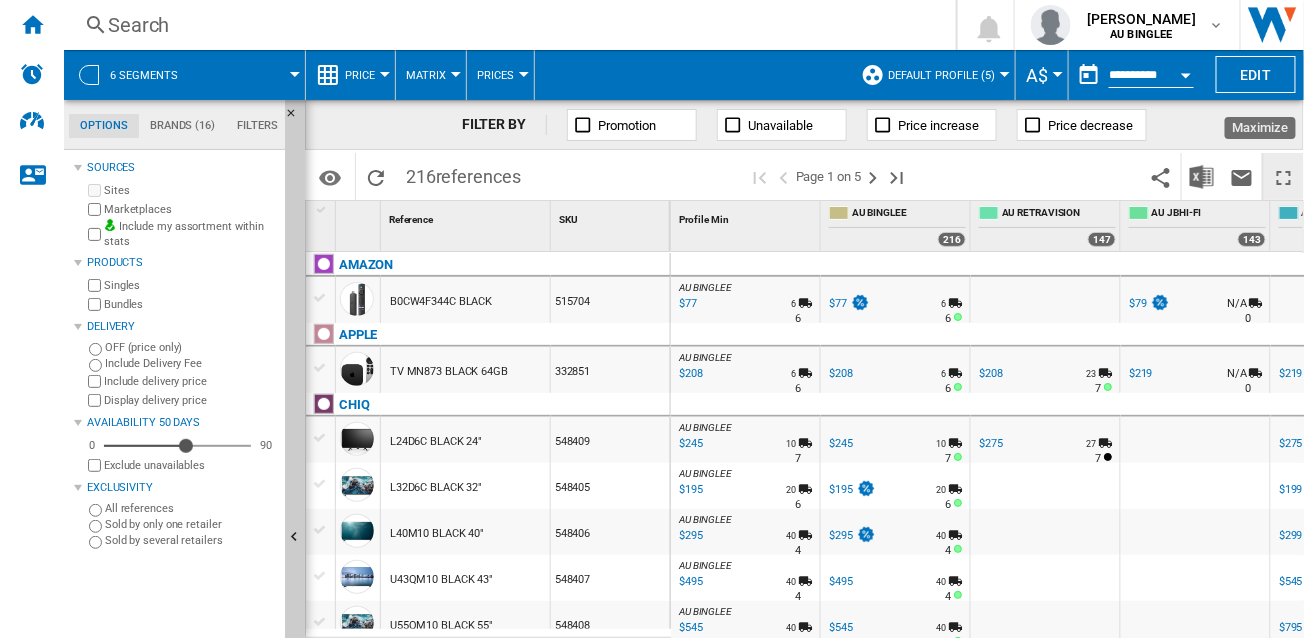 click at bounding box center (1284, 178) 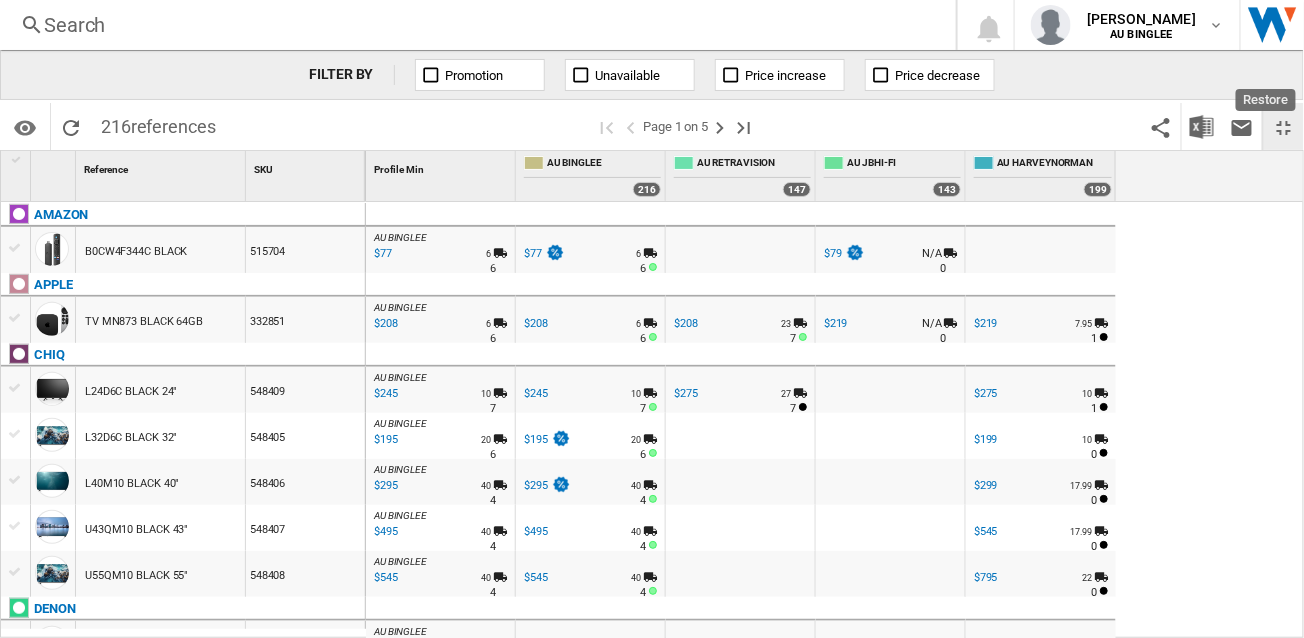 click at bounding box center [1284, 128] 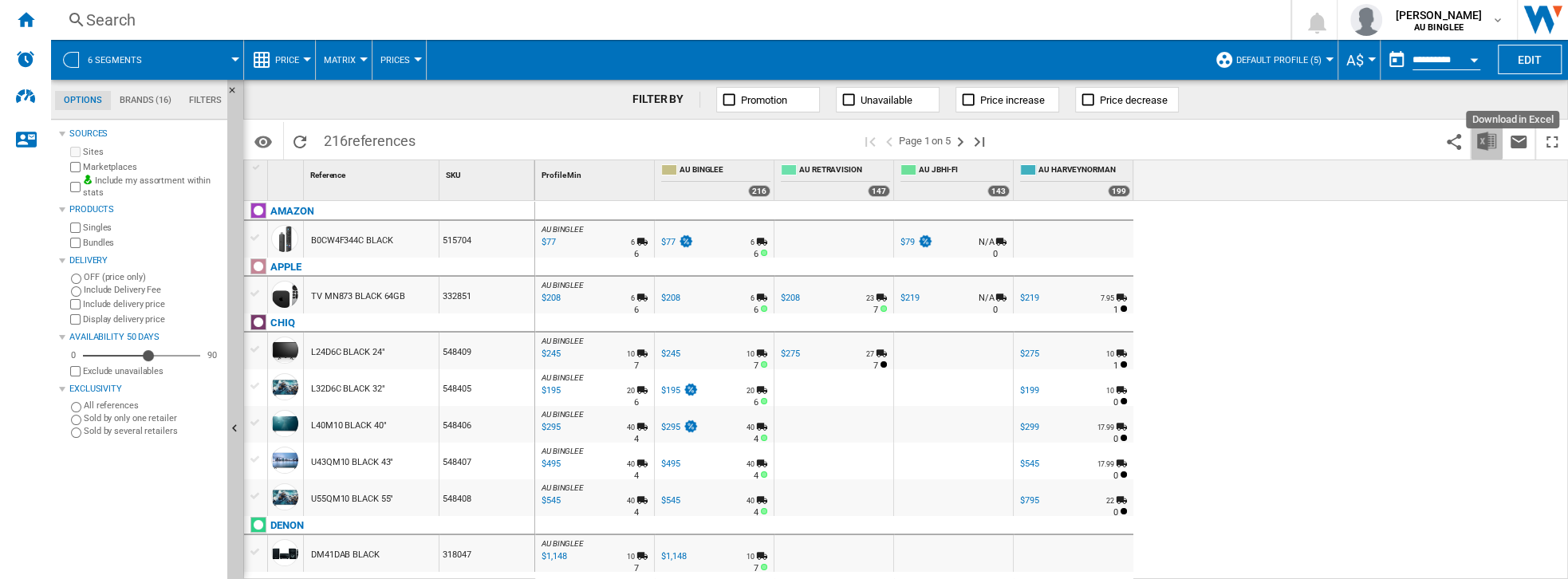 click at bounding box center (1487, 141) 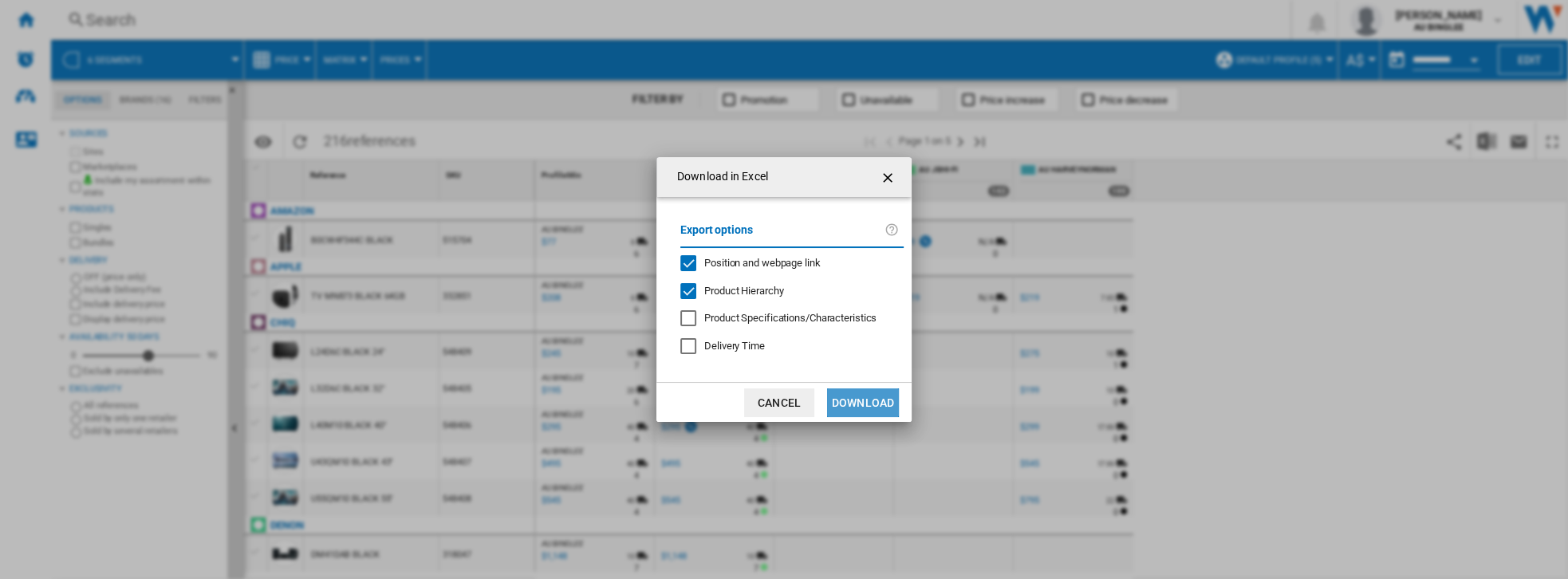 click on "Download" 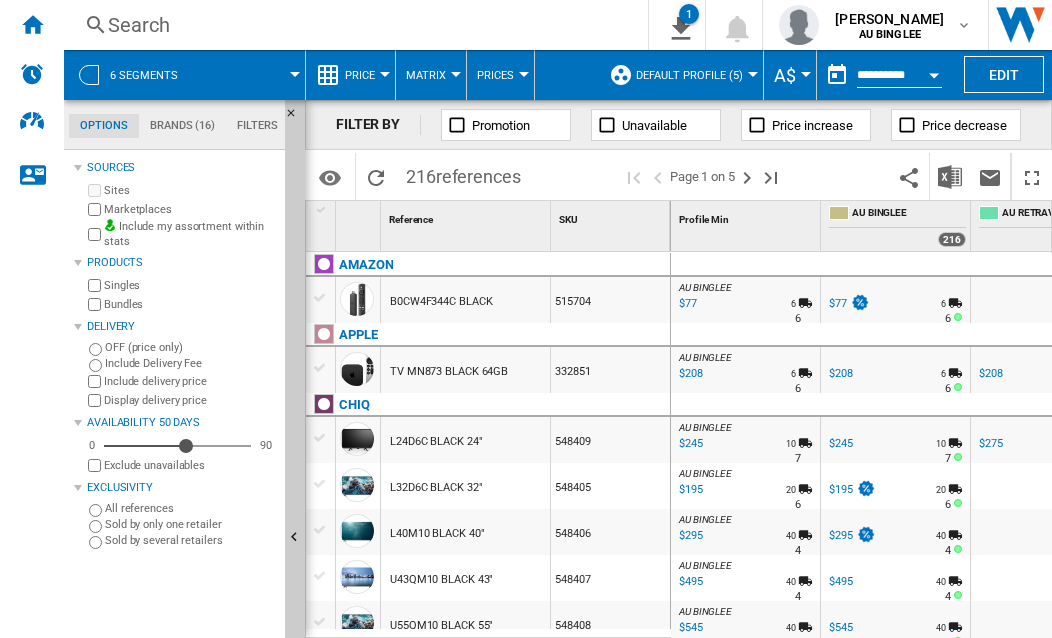 scroll, scrollTop: 342, scrollLeft: 0, axis: vertical 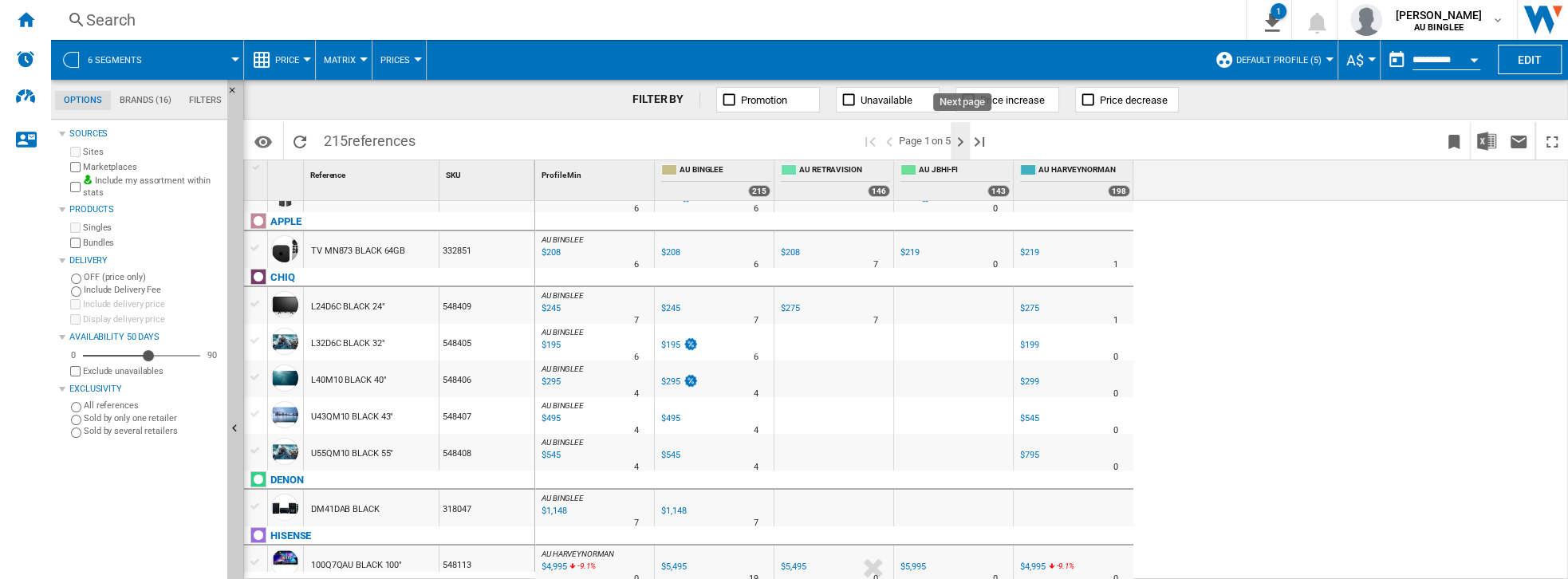 click at bounding box center [960, 142] 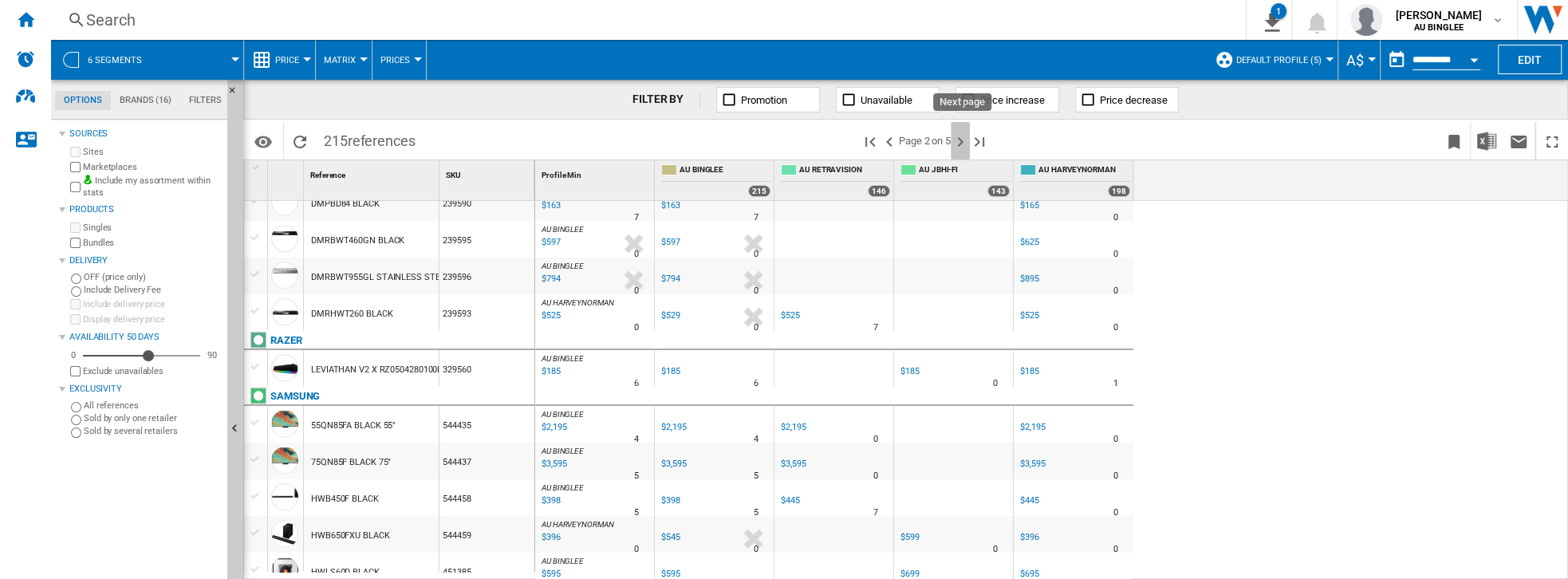 click at bounding box center (960, 142) 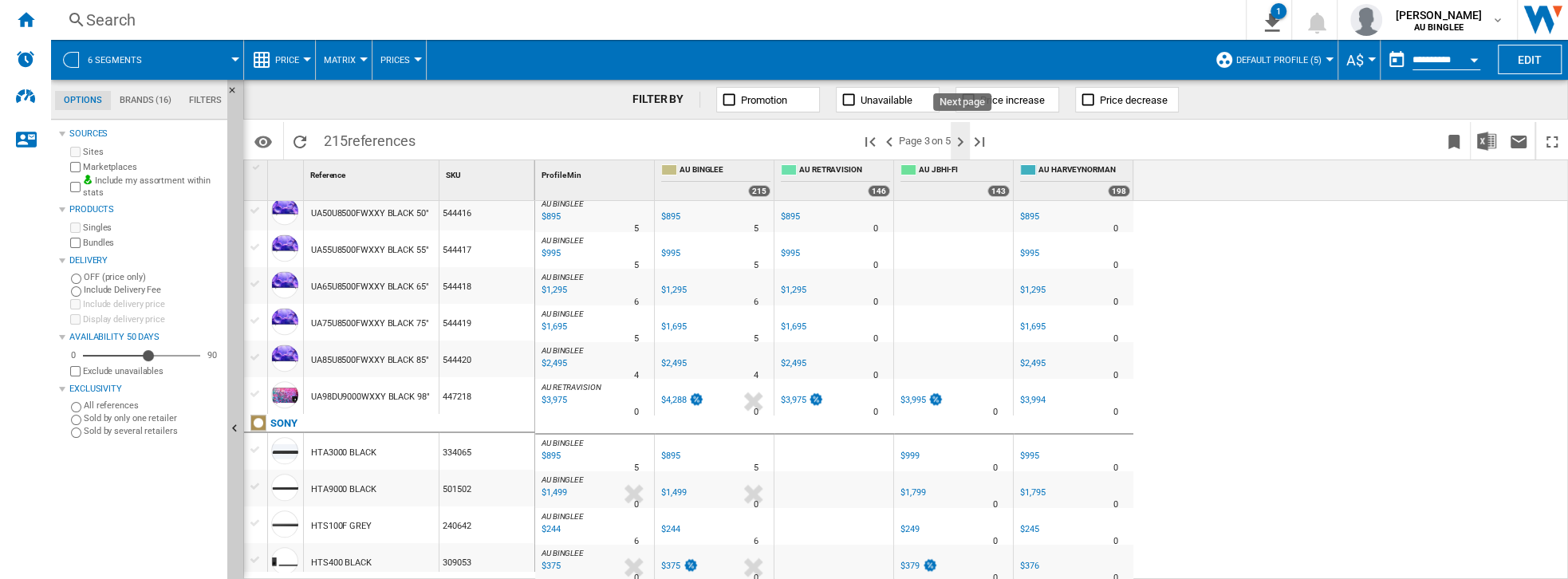 click at bounding box center (960, 142) 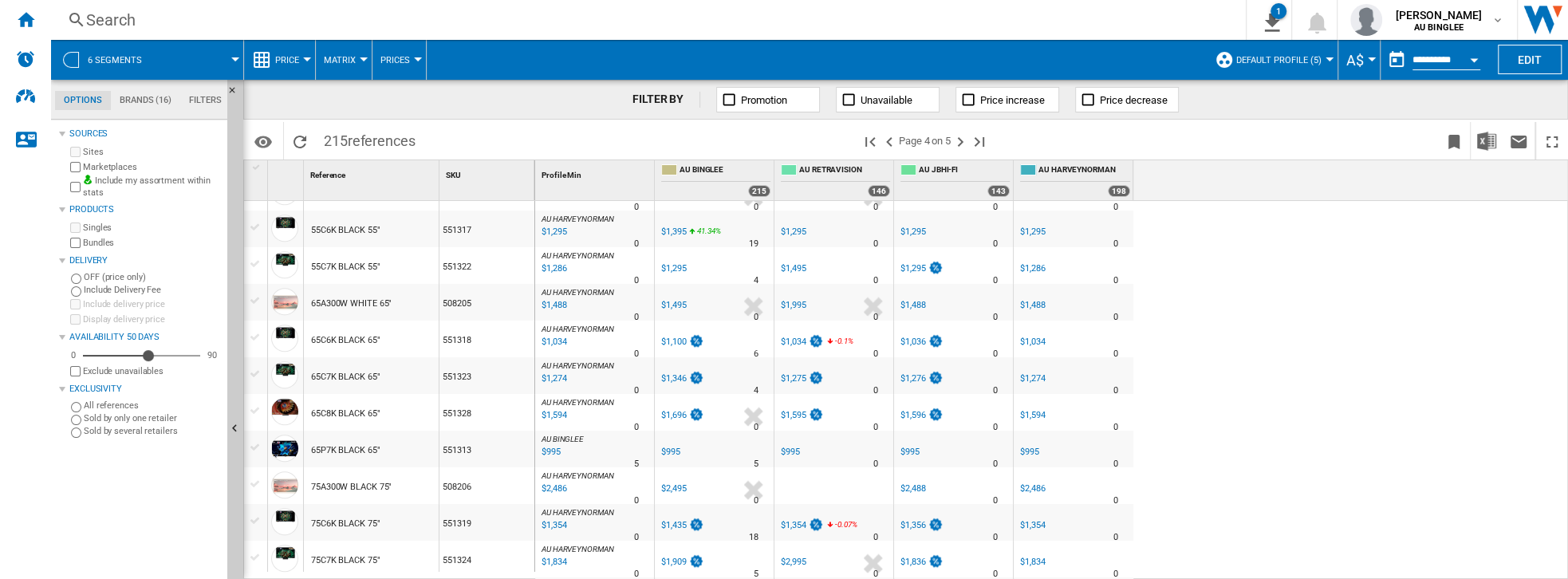 click on "65C6K BLACK 65"" at bounding box center [345, 341] 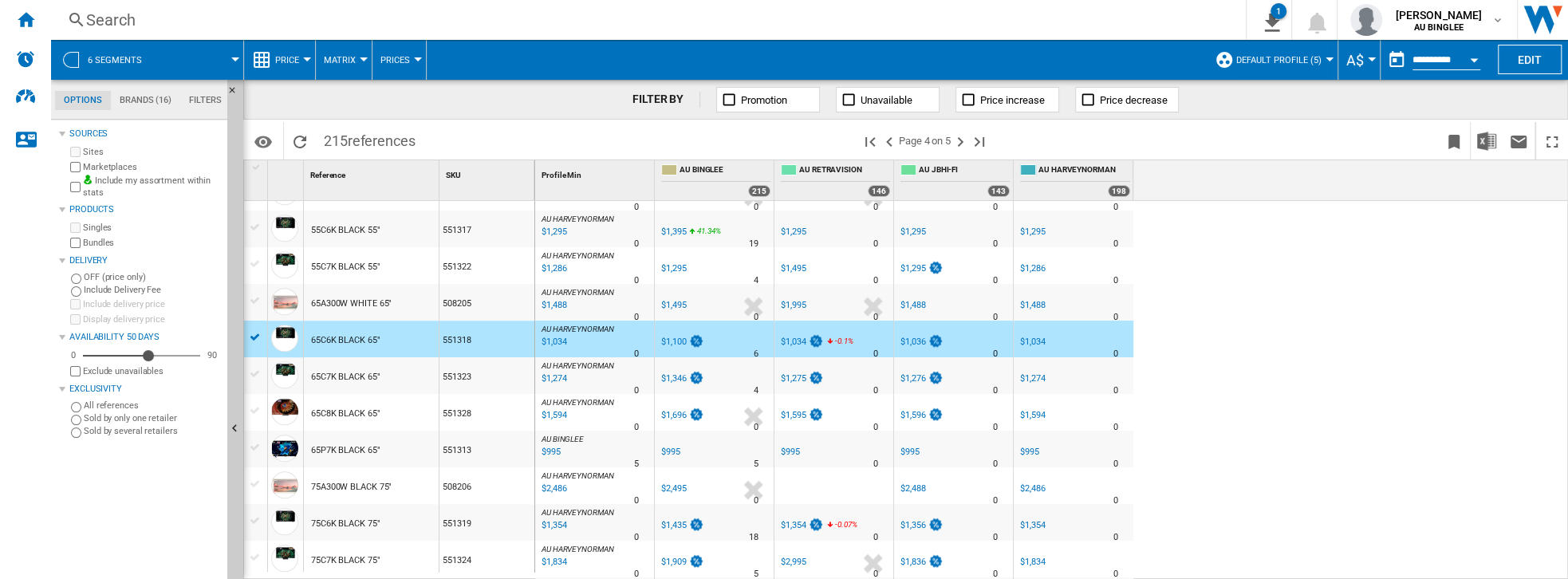 click on "65C6K BLACK 65"" at bounding box center (345, 341) 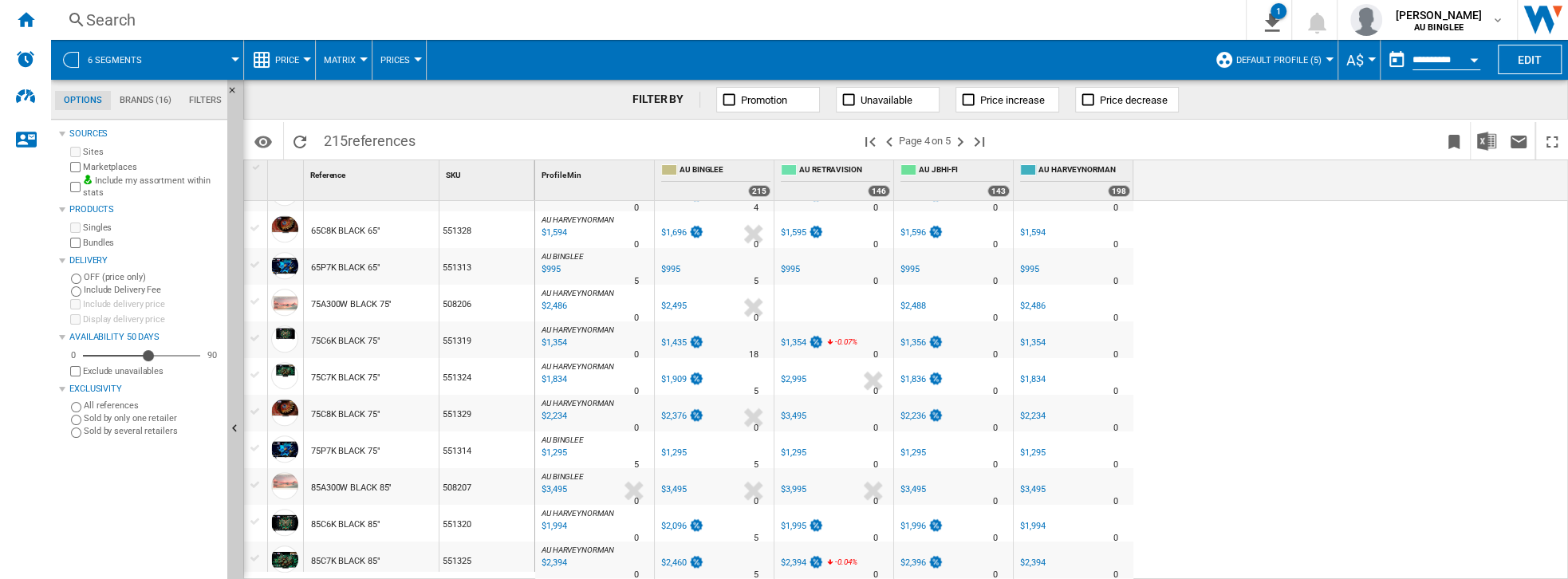 click at bounding box center (1219, 140) 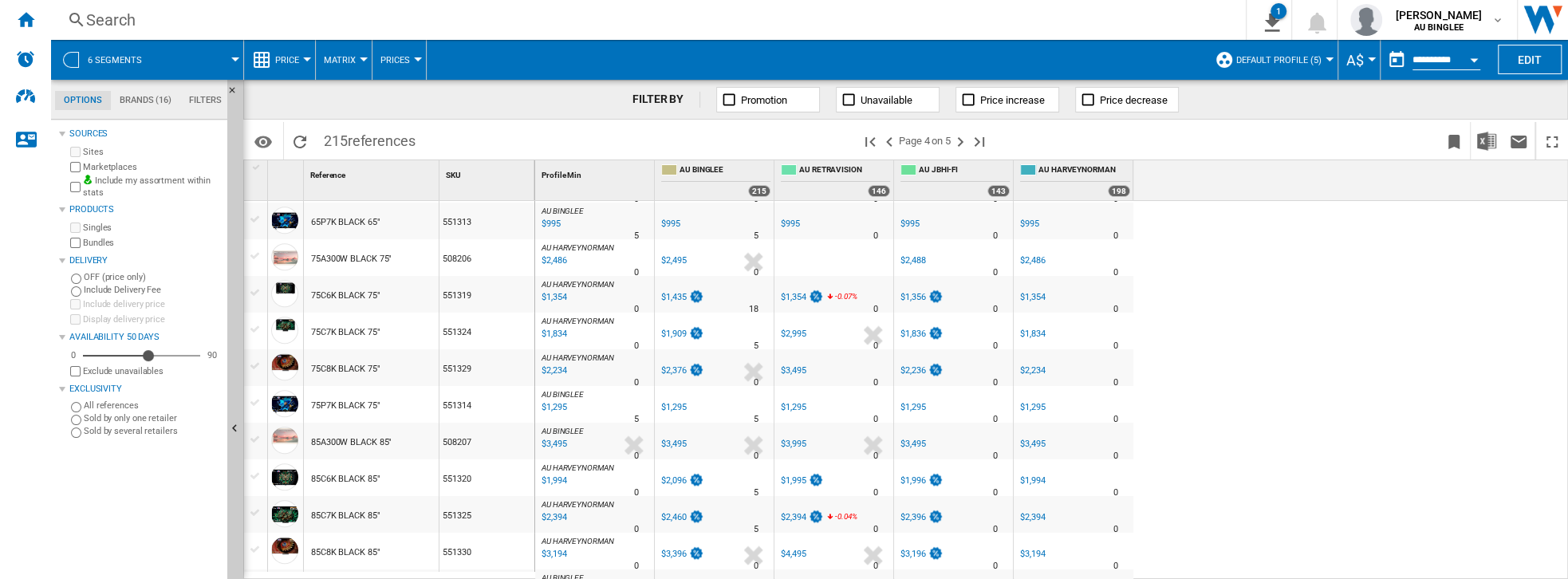 scroll, scrollTop: 1367, scrollLeft: 0, axis: vertical 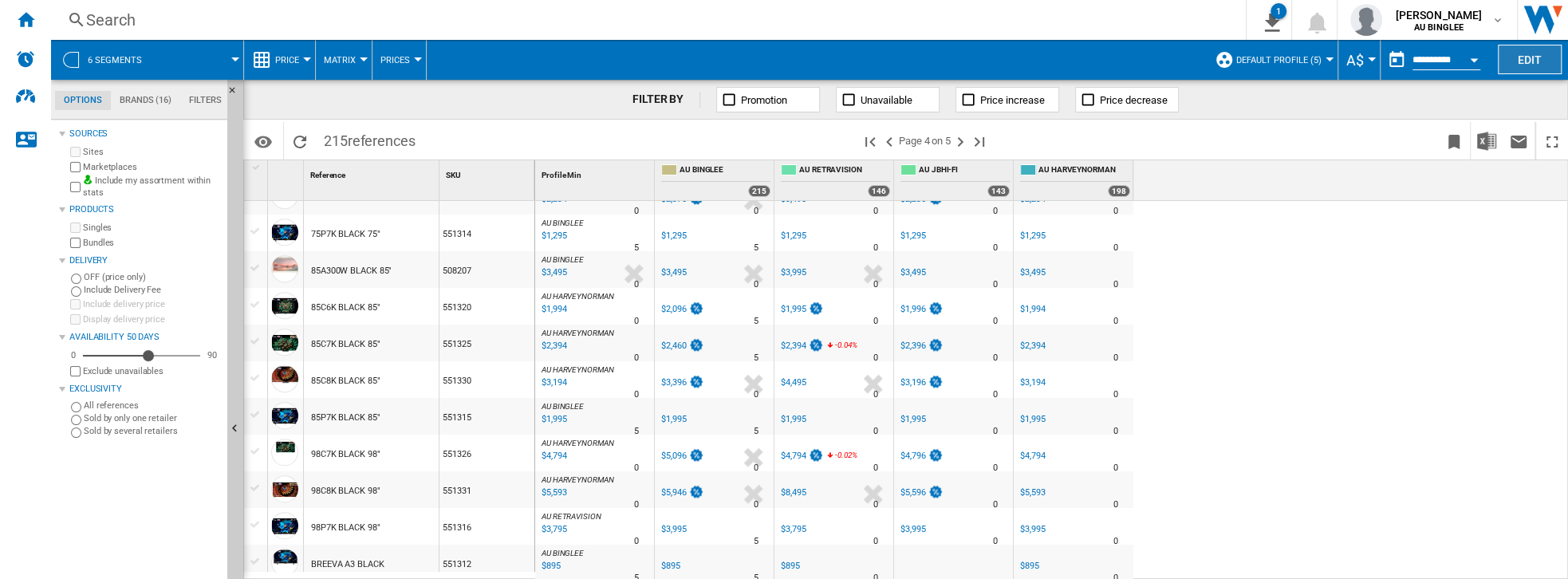 click on "Edit" at bounding box center (1530, 59) 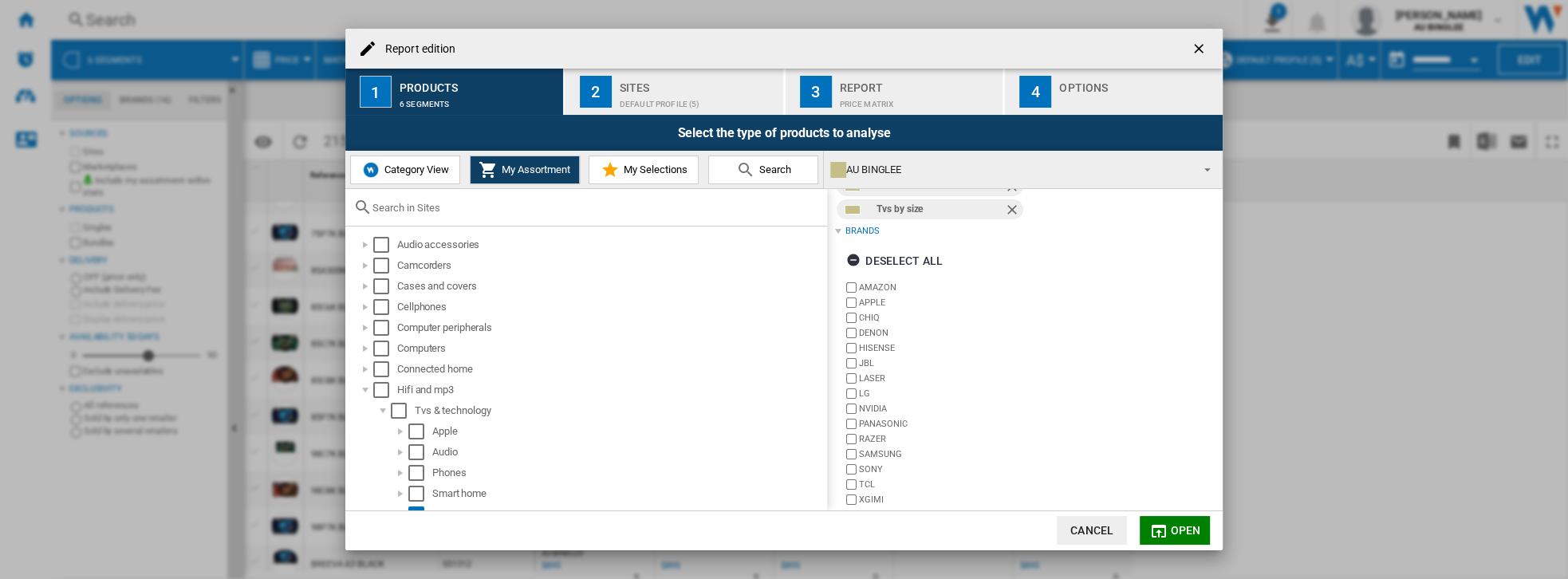 scroll, scrollTop: 167, scrollLeft: 0, axis: vertical 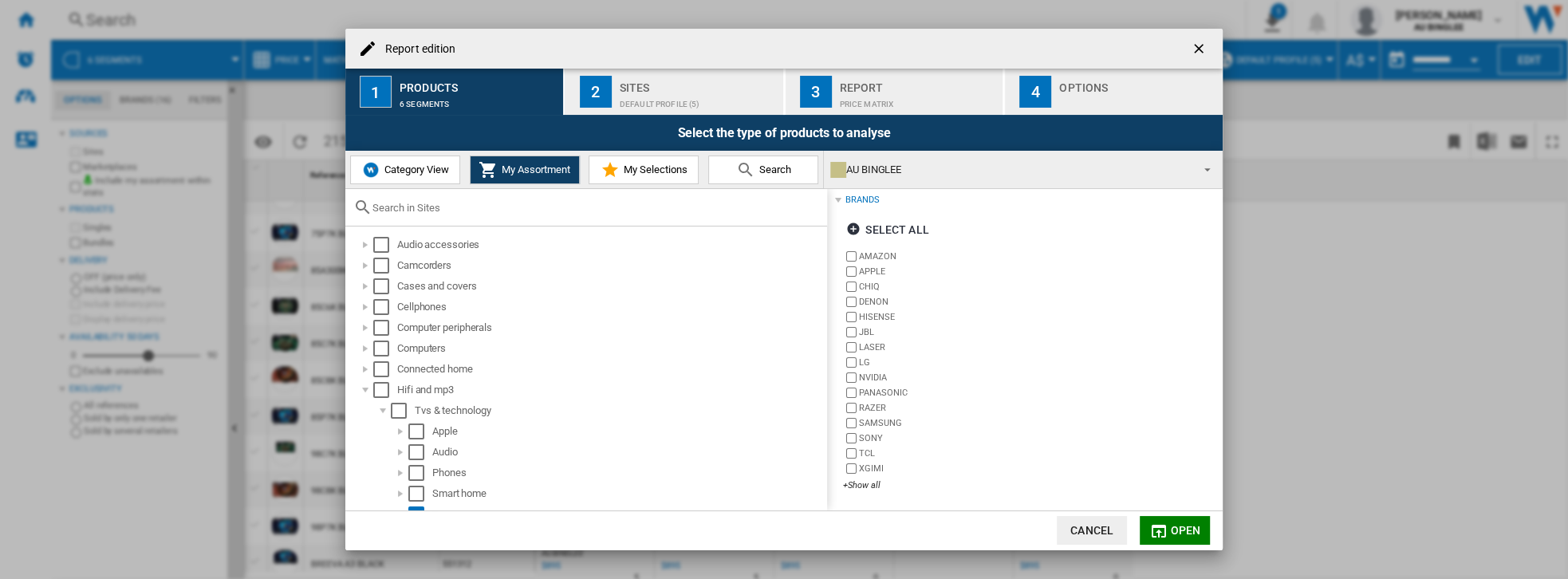 click on "Default profile (5)" at bounding box center [698, 100] 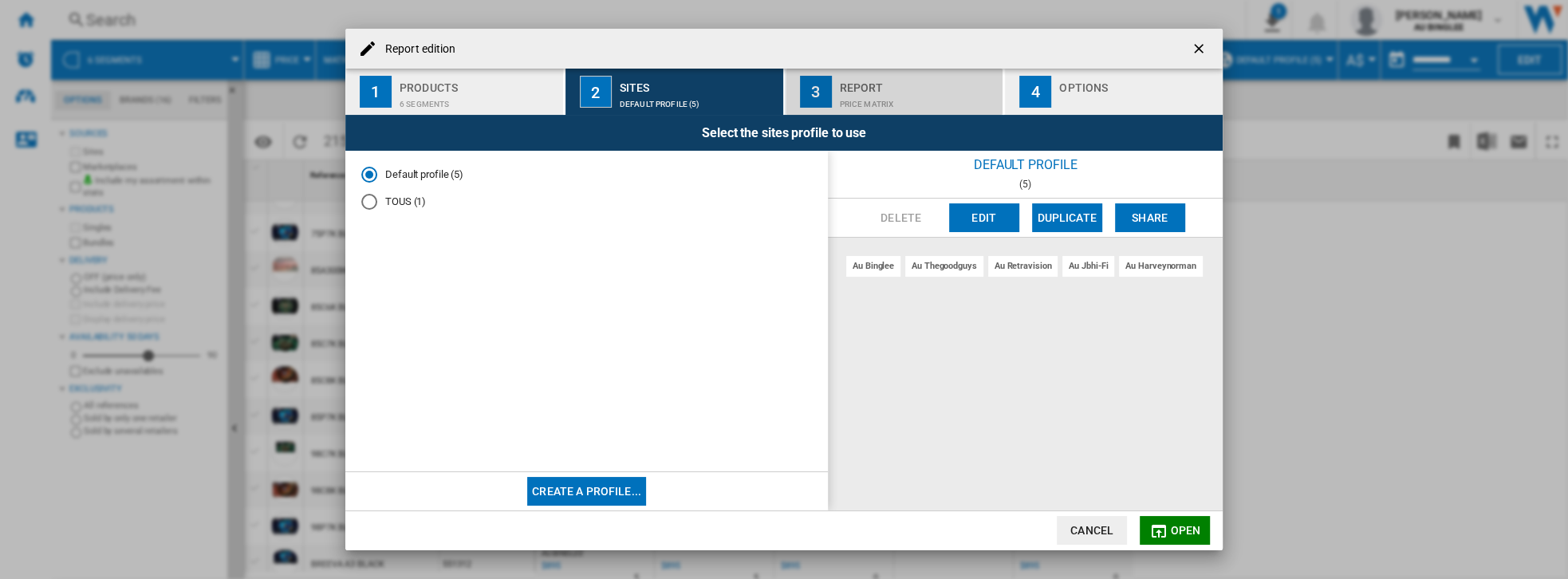 click on "Report" at bounding box center (918, 83) 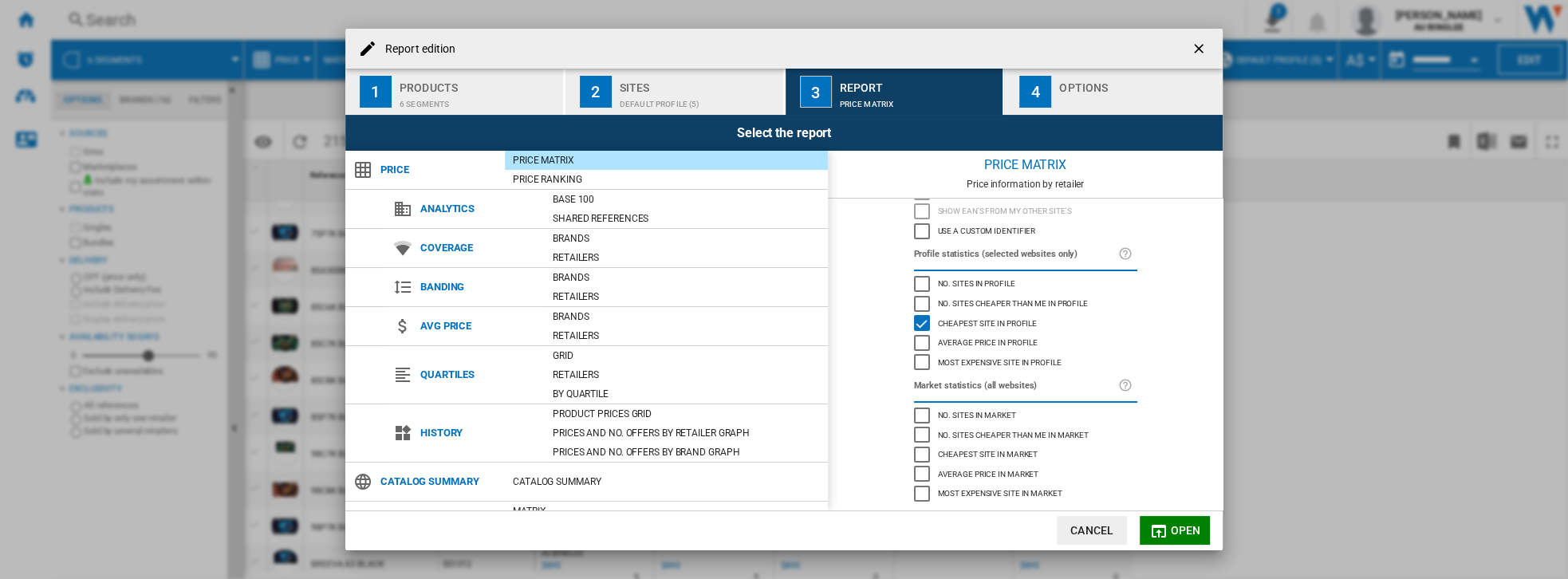 scroll, scrollTop: 100, scrollLeft: 0, axis: vertical 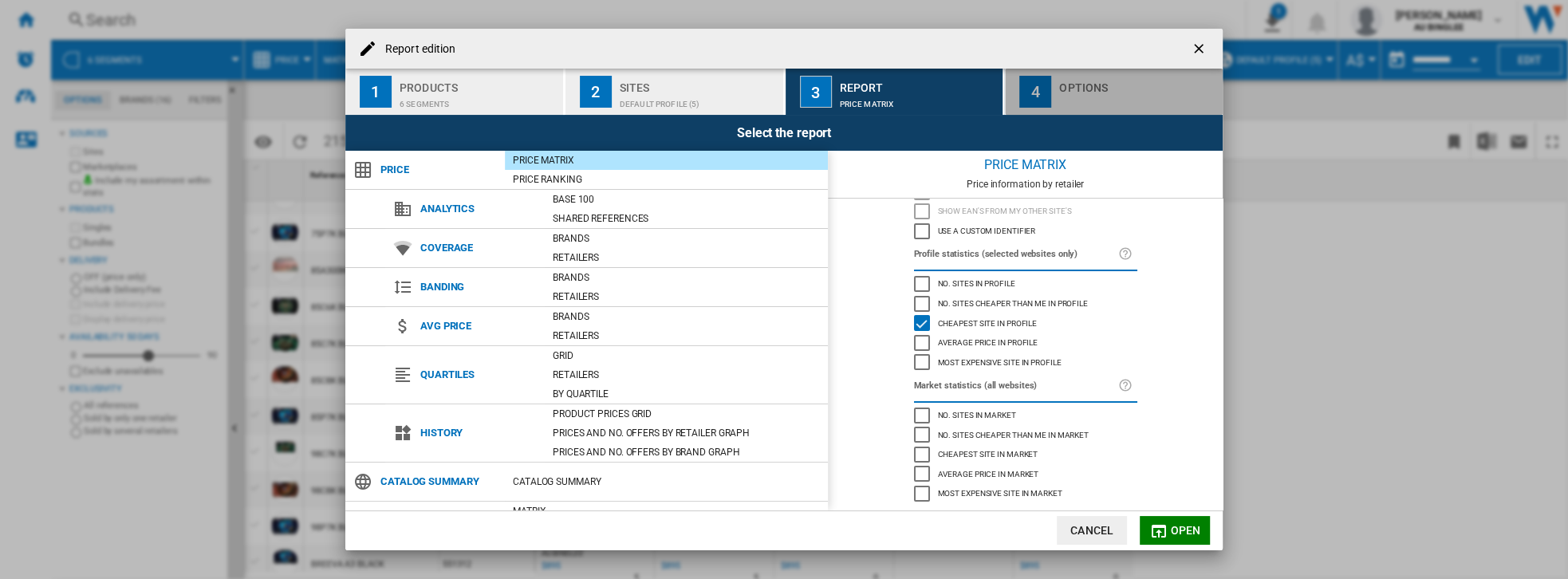 click on "4
Options" at bounding box center (1113, 92) 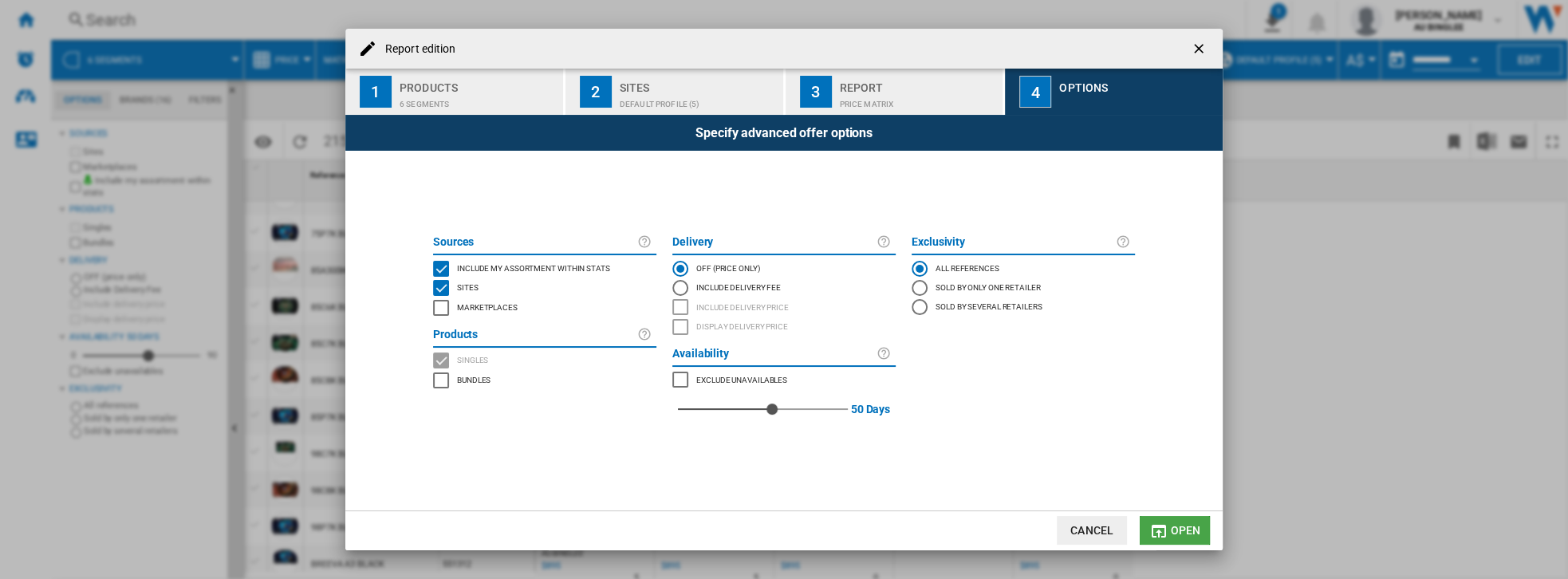 click on "Open" 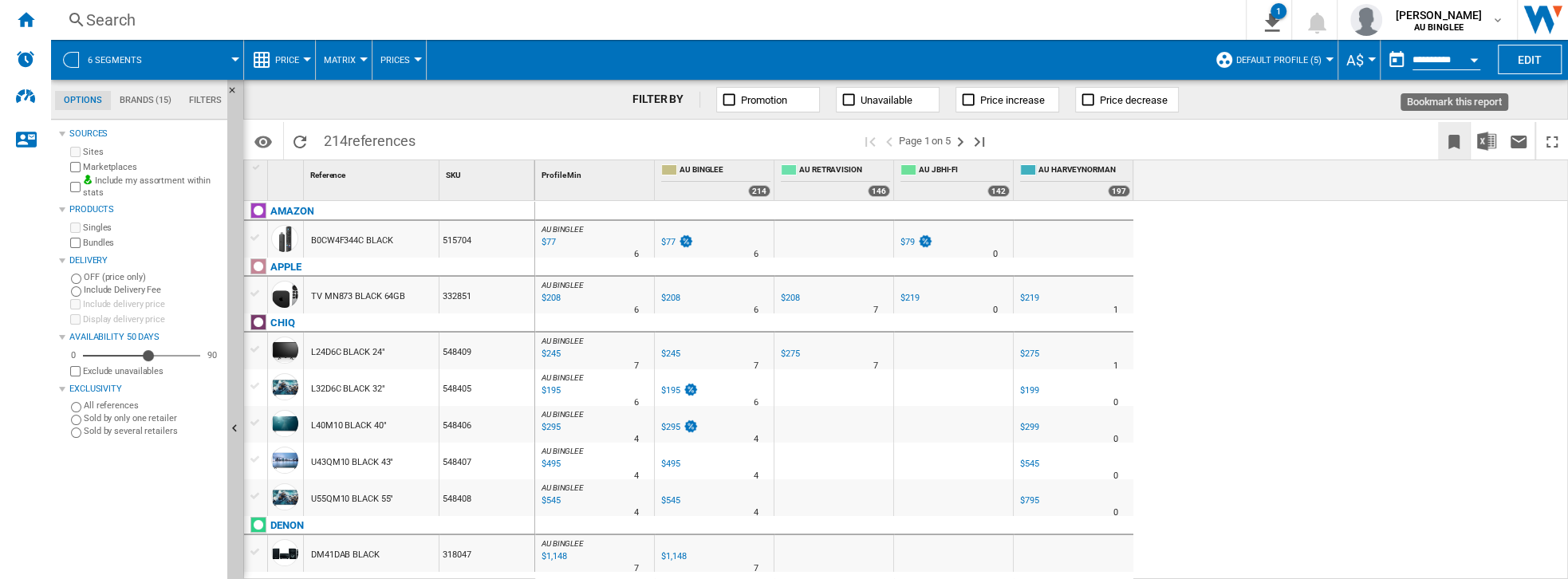 click at bounding box center (1454, 142) 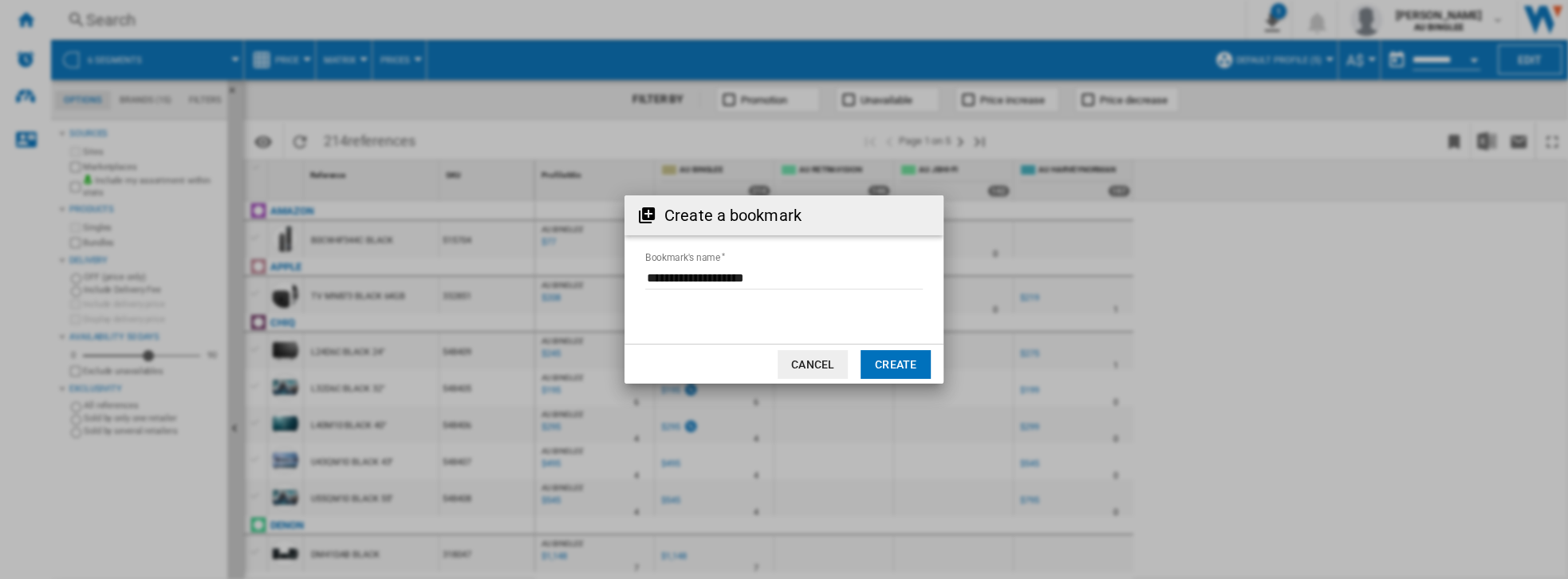 click on "Bookmark's name" at bounding box center (784, 278) 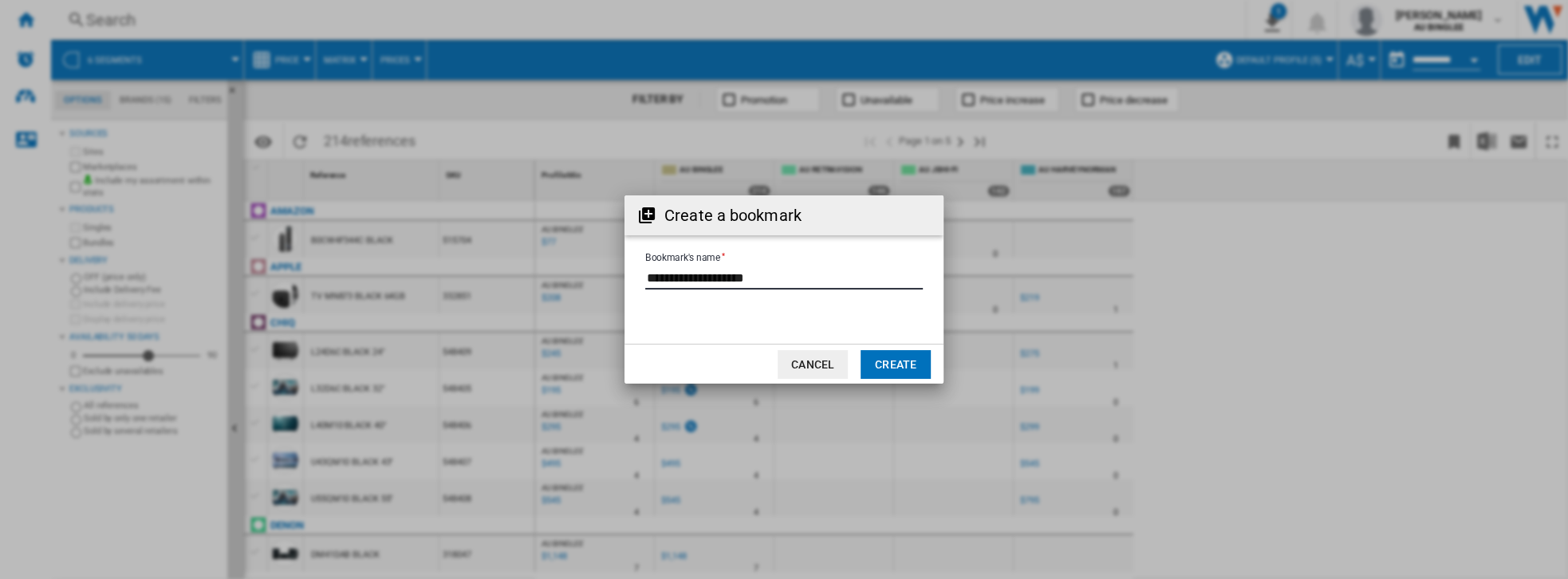 click on "Bookmark's name" at bounding box center (784, 278) 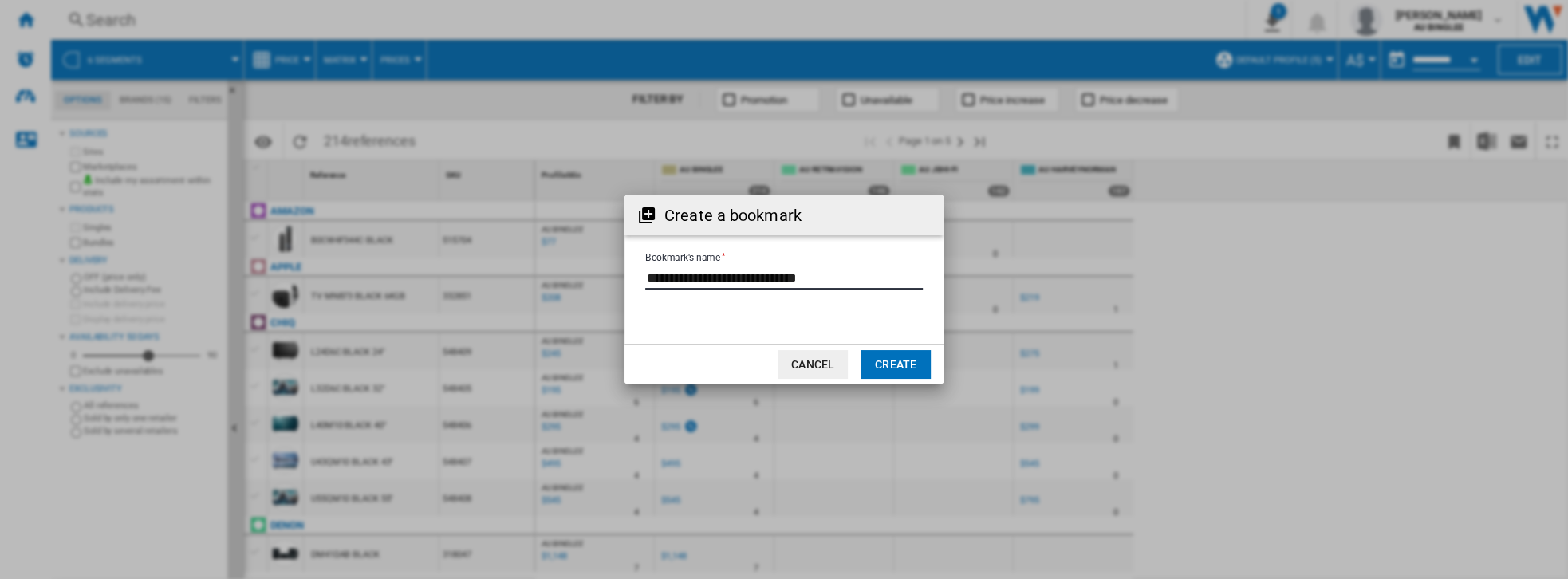 type on "**********" 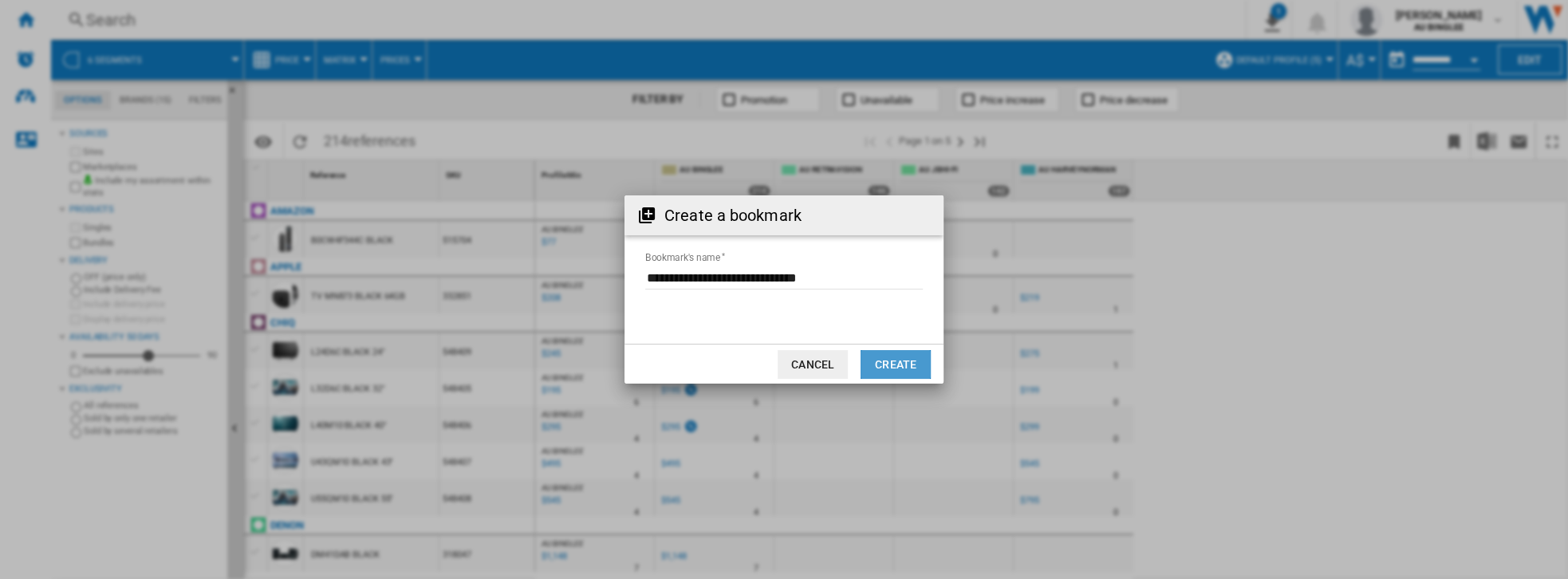 click on "Create" 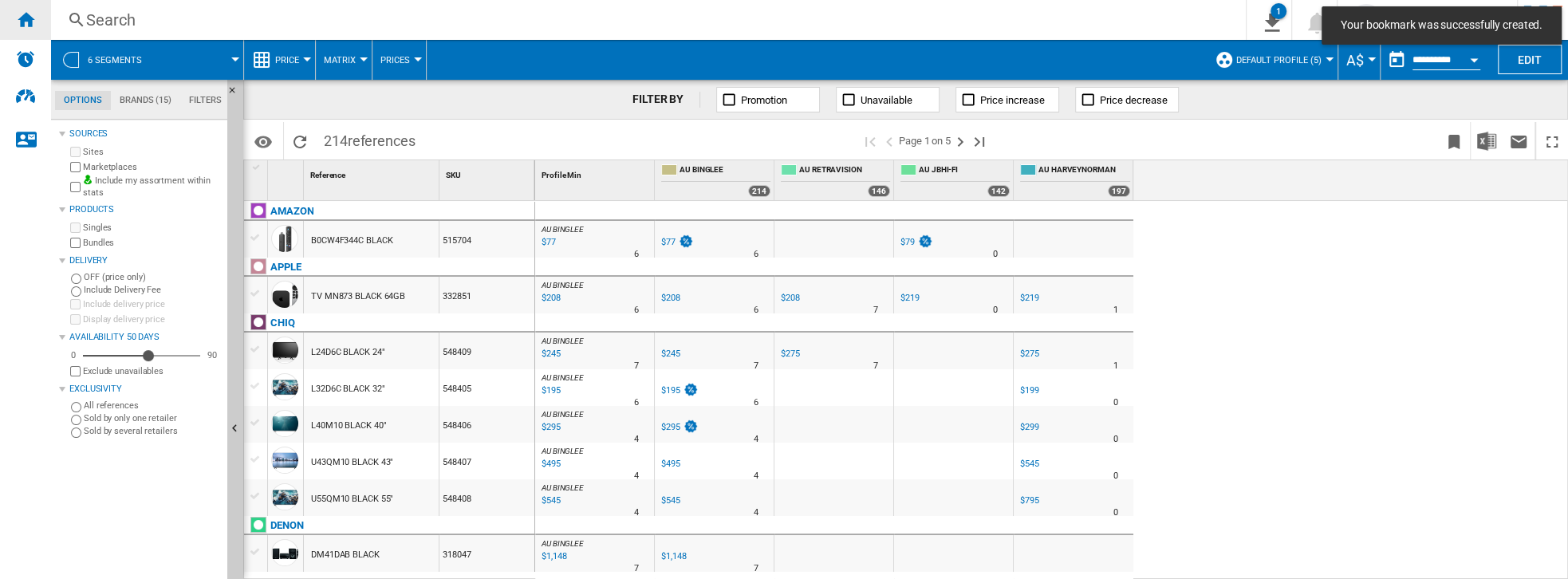 click at bounding box center [26, 19] 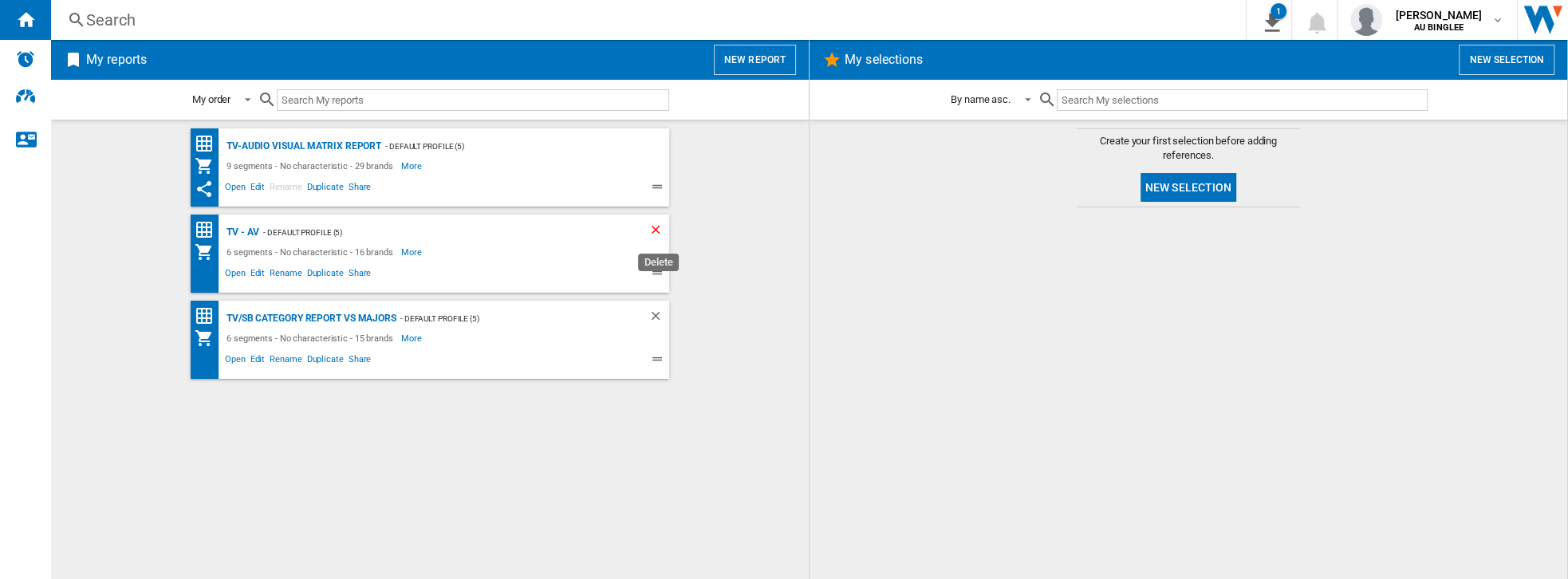 click 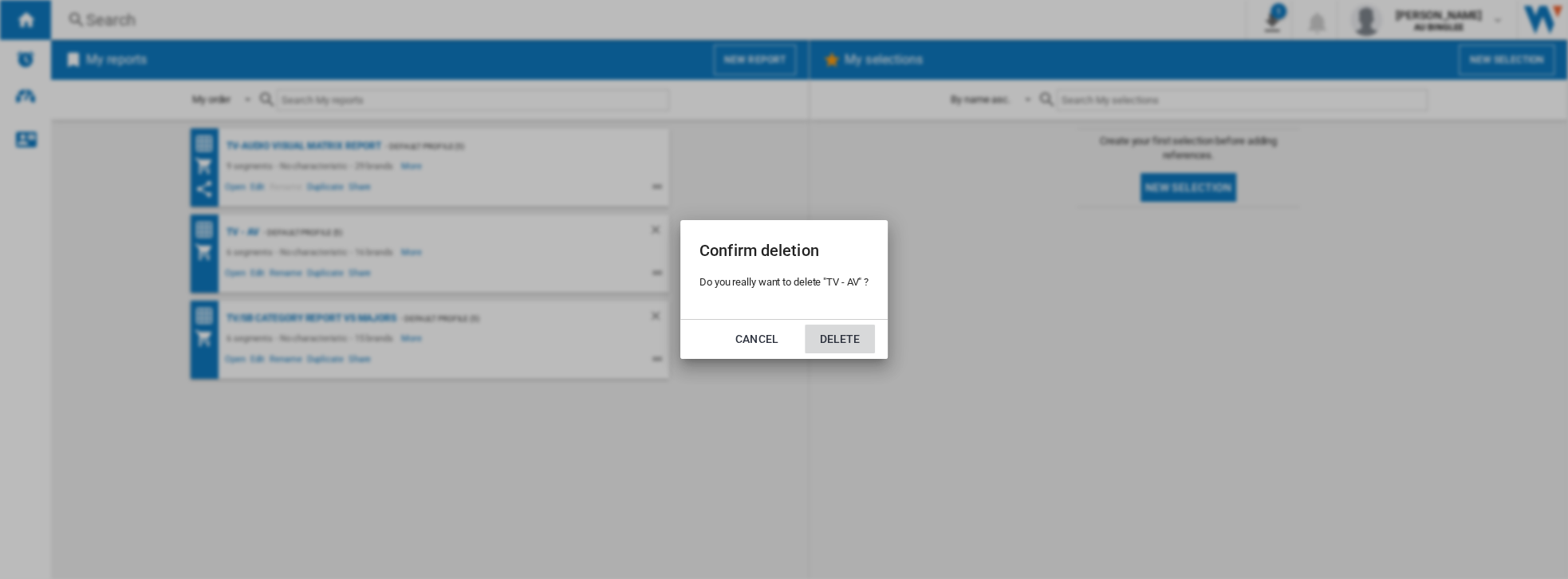 click on "Delete" 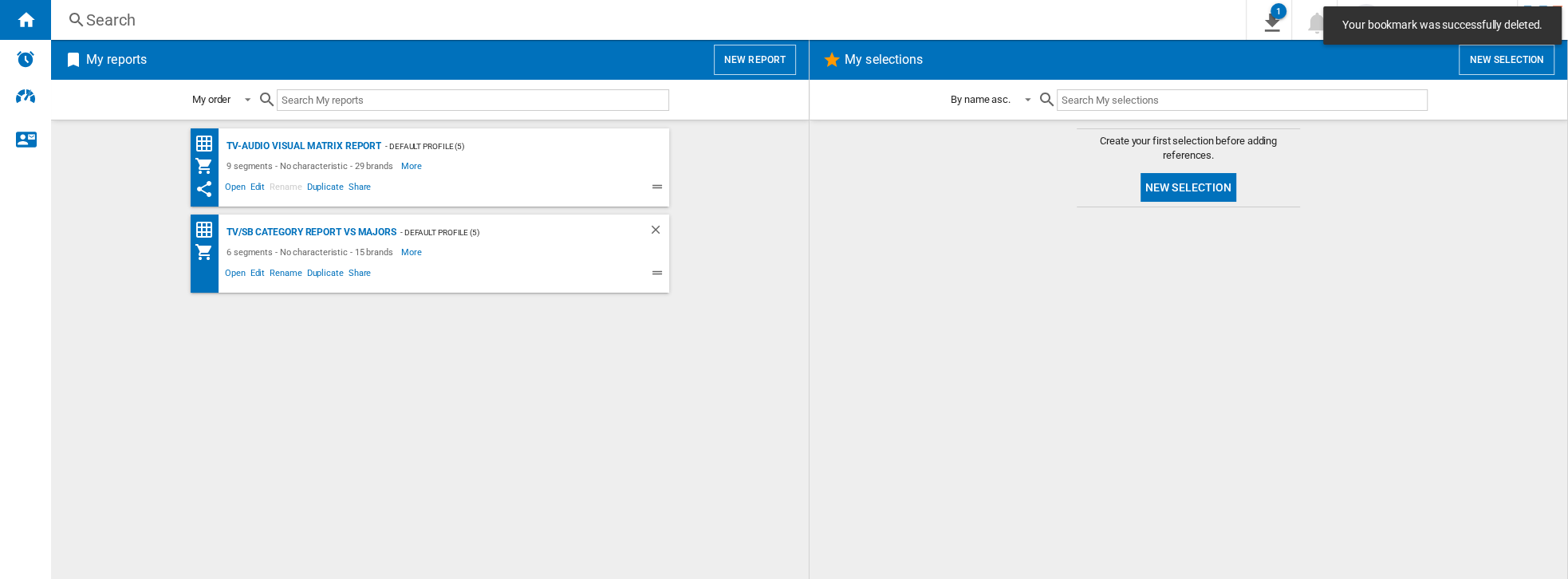 click on "6 segments - No characteristic - 15 brands
More
Less" 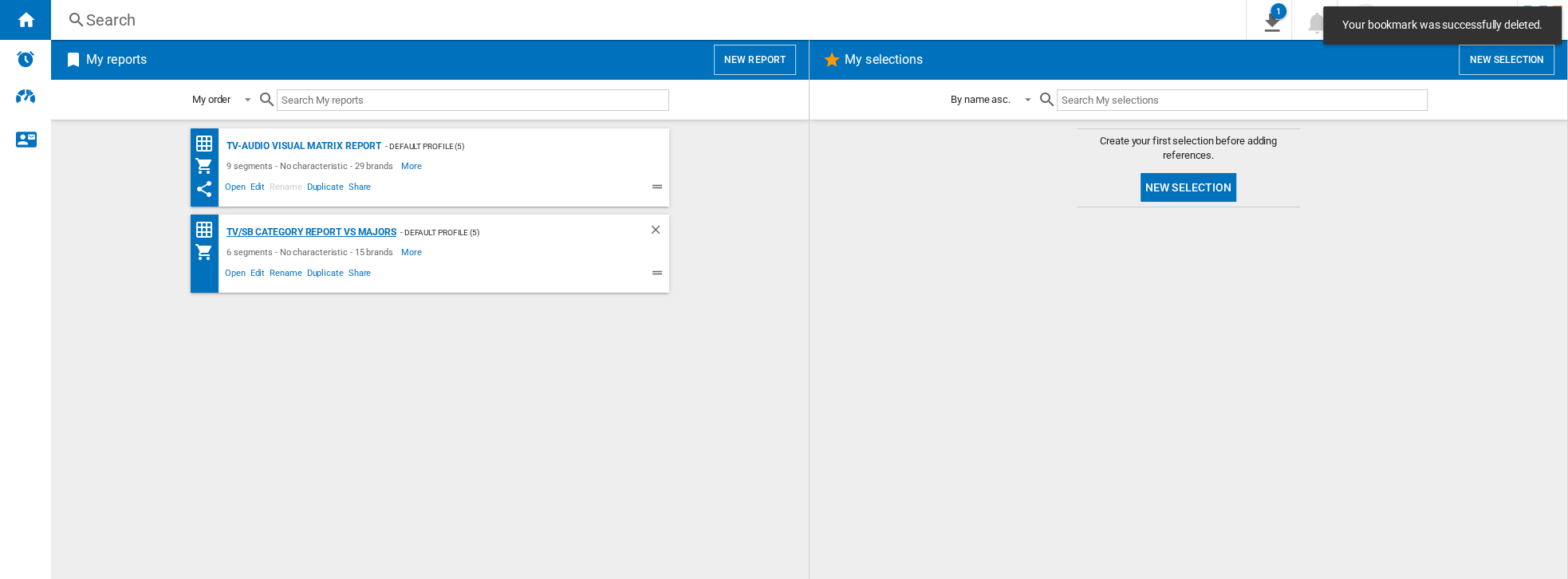 click on "TV/SB Category Report Vs Majors" 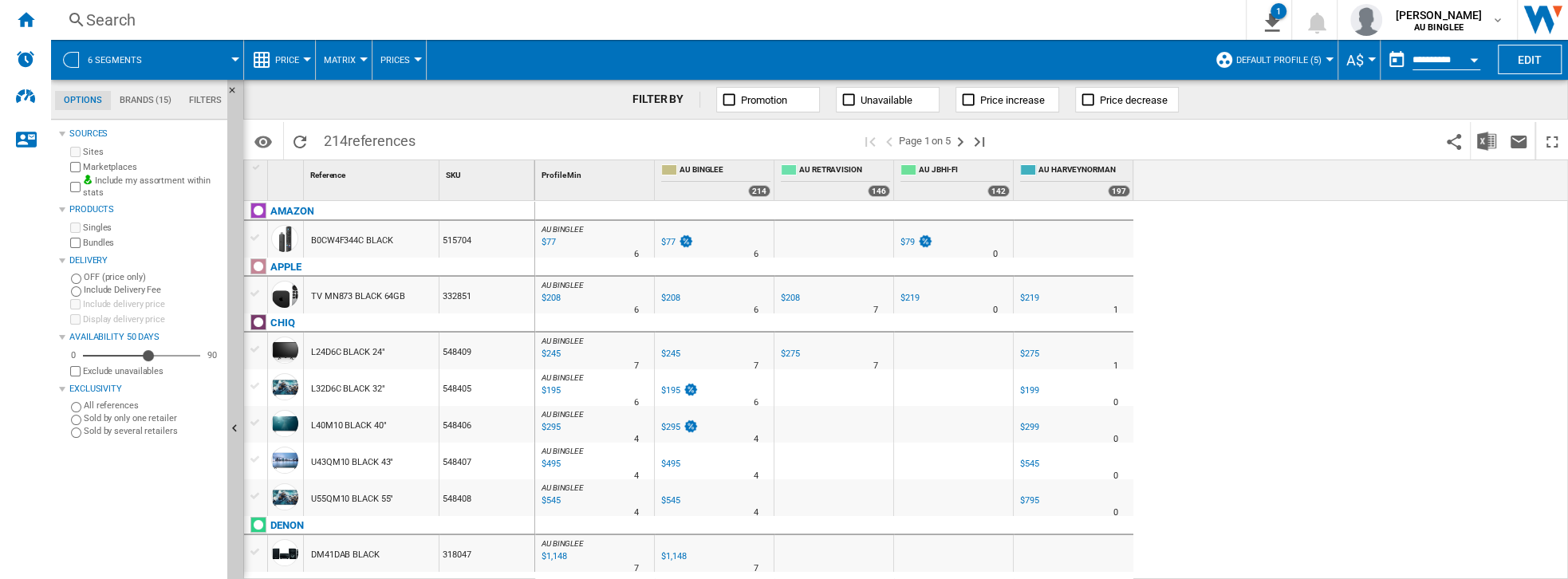 click on "FILTER BY
Promotion
Unavailable
Price increase
Price decrease" at bounding box center [905, 100] 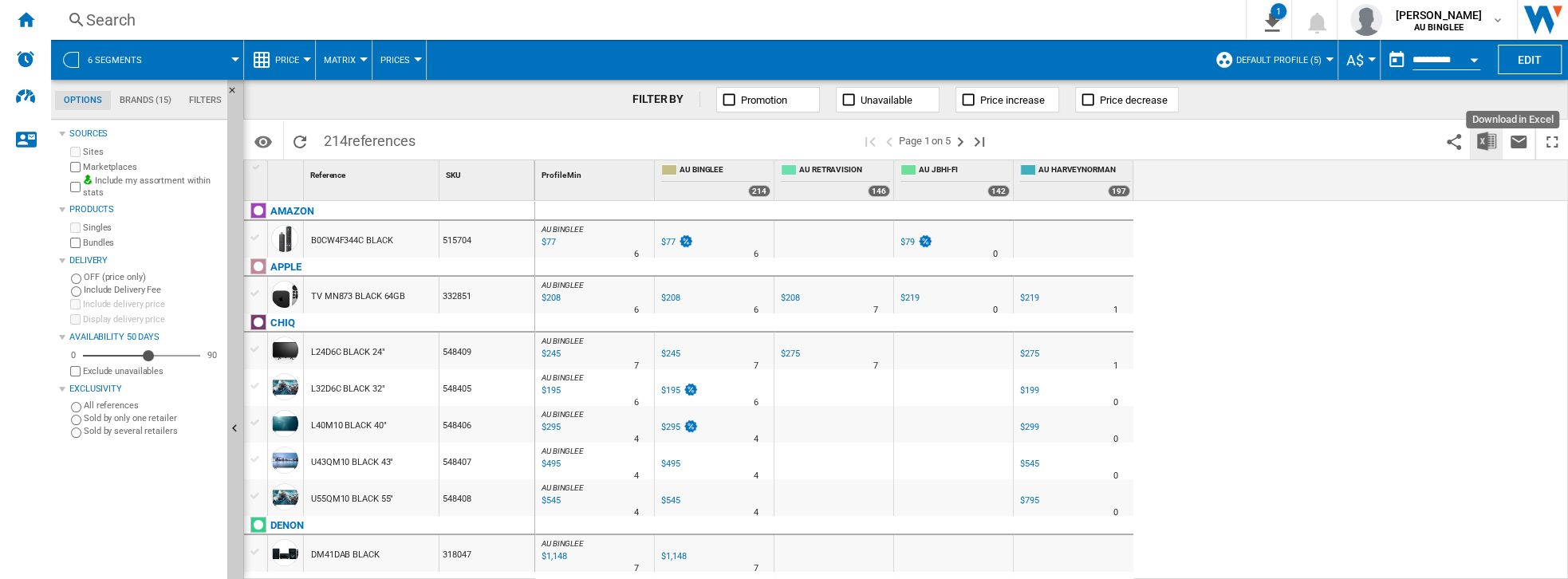 click at bounding box center (1487, 141) 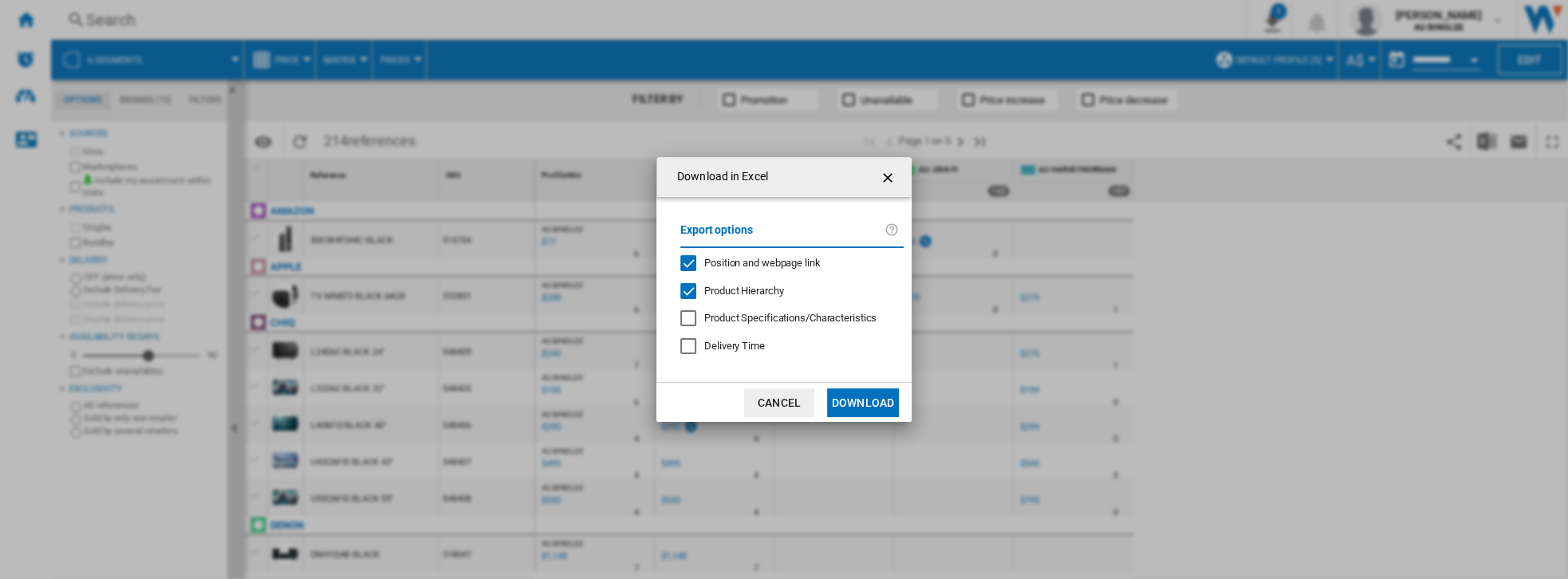 click on "Download" 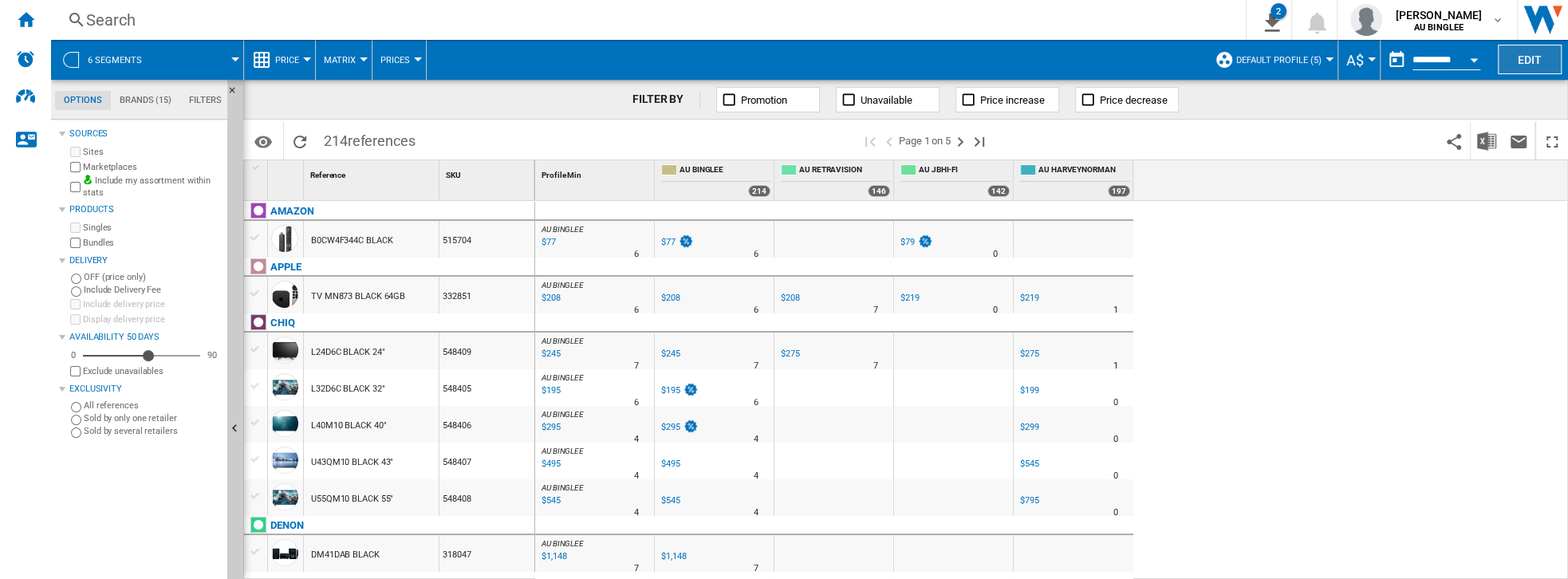 click on "Edit" at bounding box center [1530, 59] 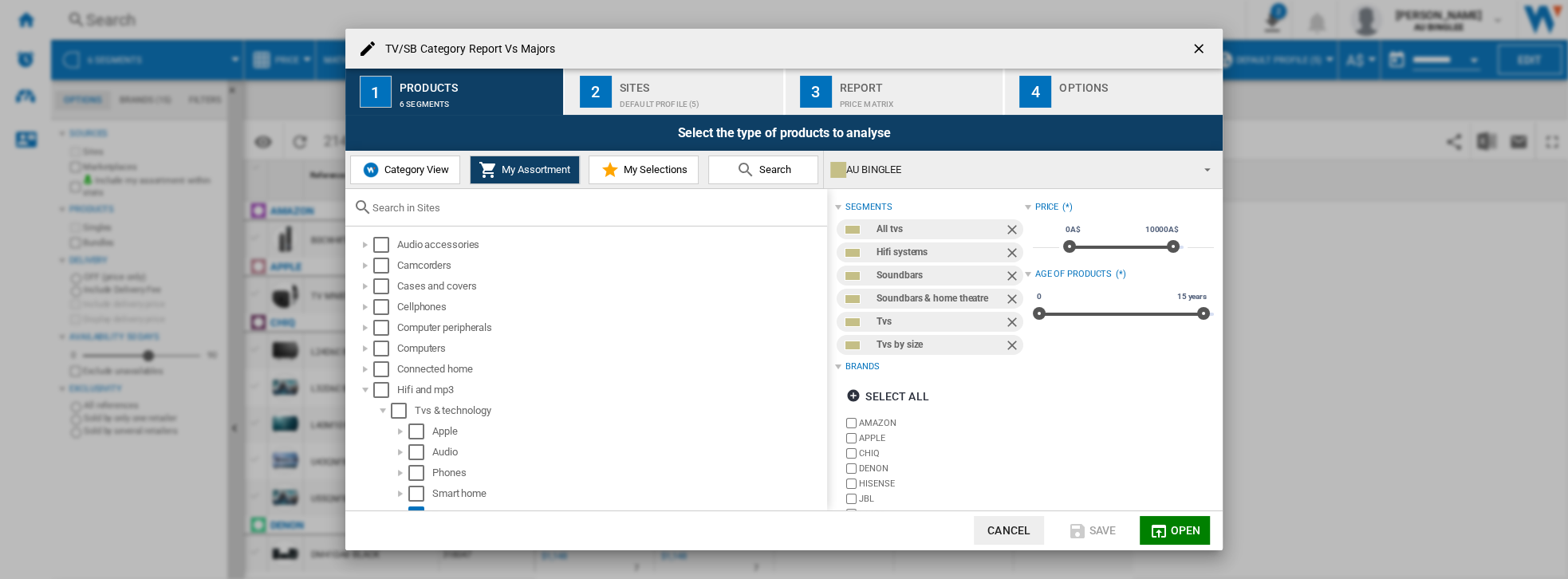 click on "Sites" at bounding box center (698, 83) 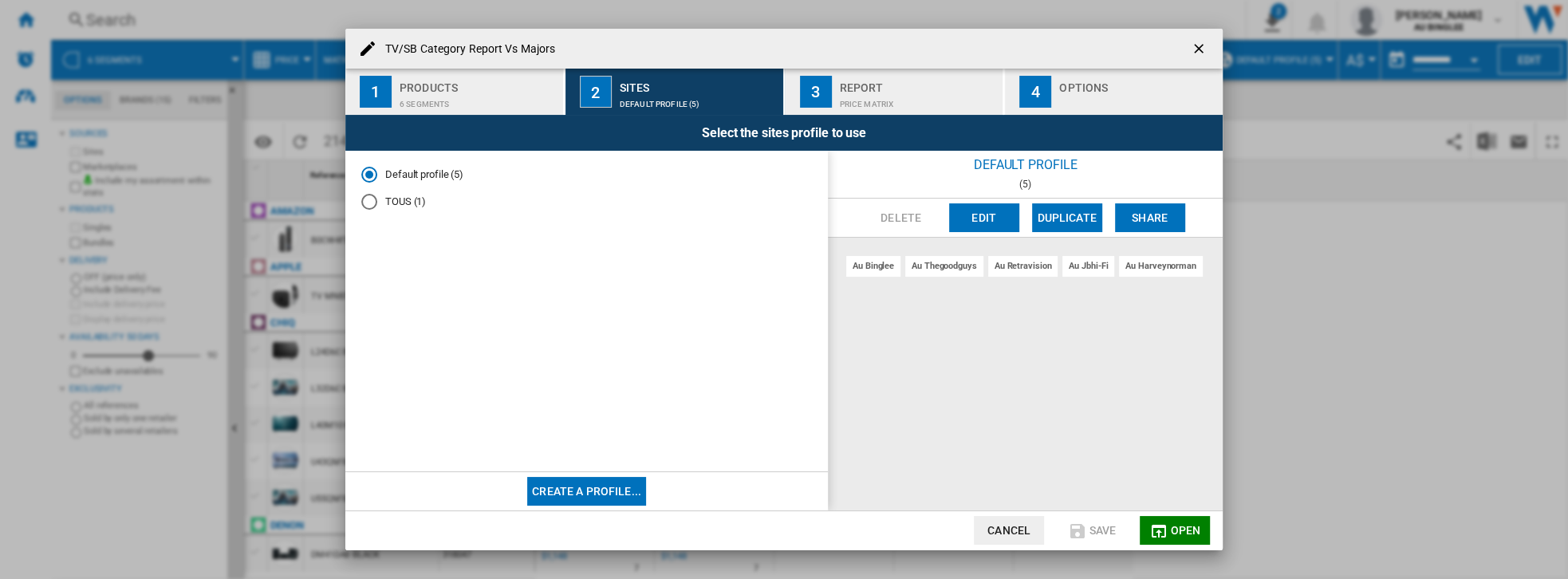 click on "Report" at bounding box center (918, 83) 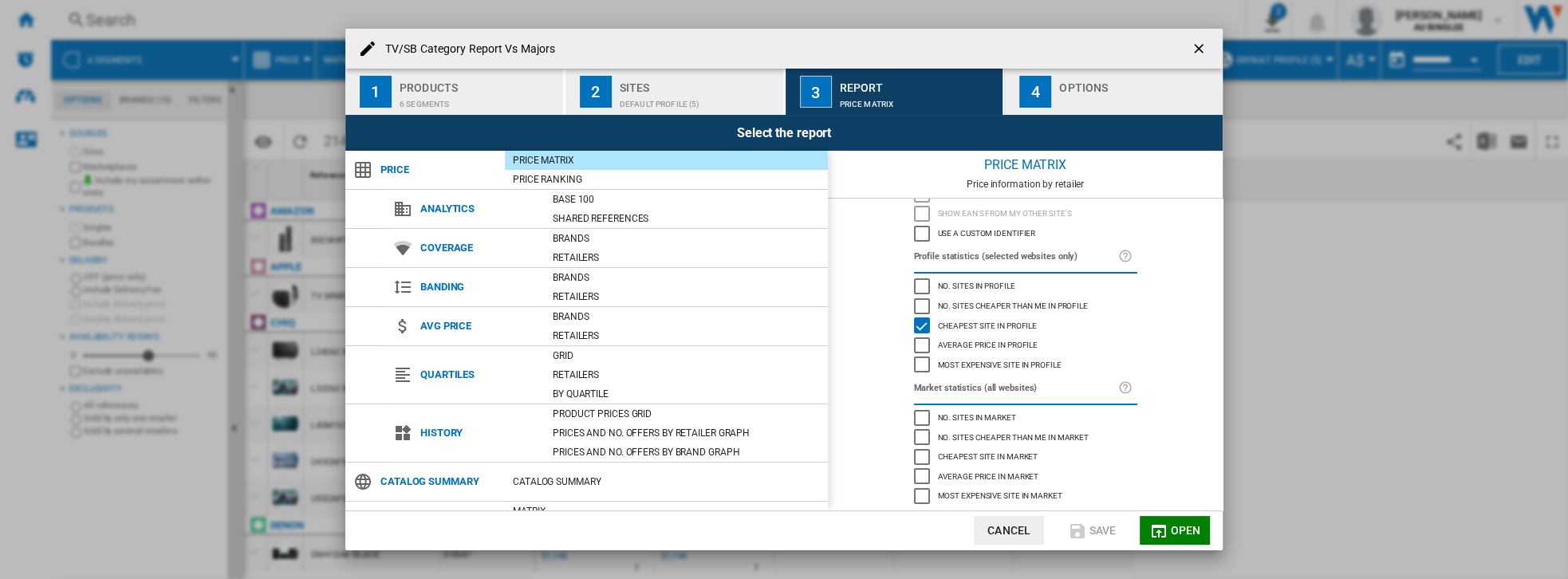 scroll, scrollTop: 100, scrollLeft: 0, axis: vertical 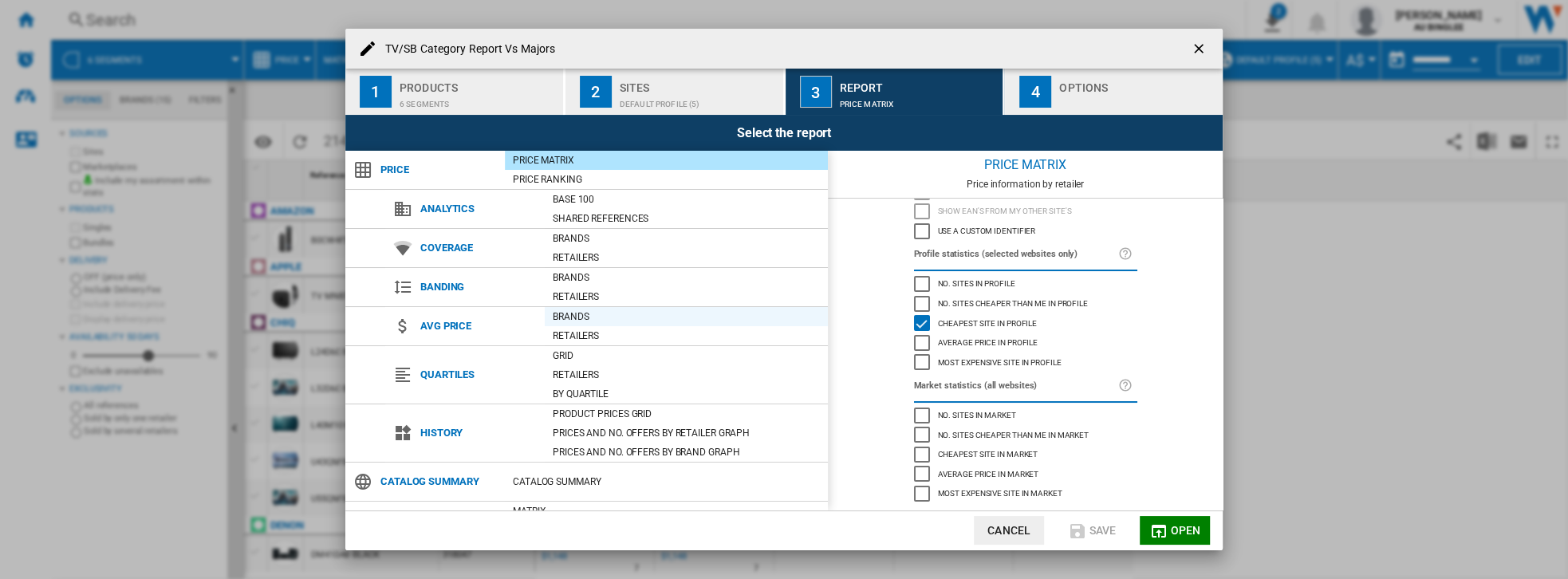click on "Brands" at bounding box center (686, 317) 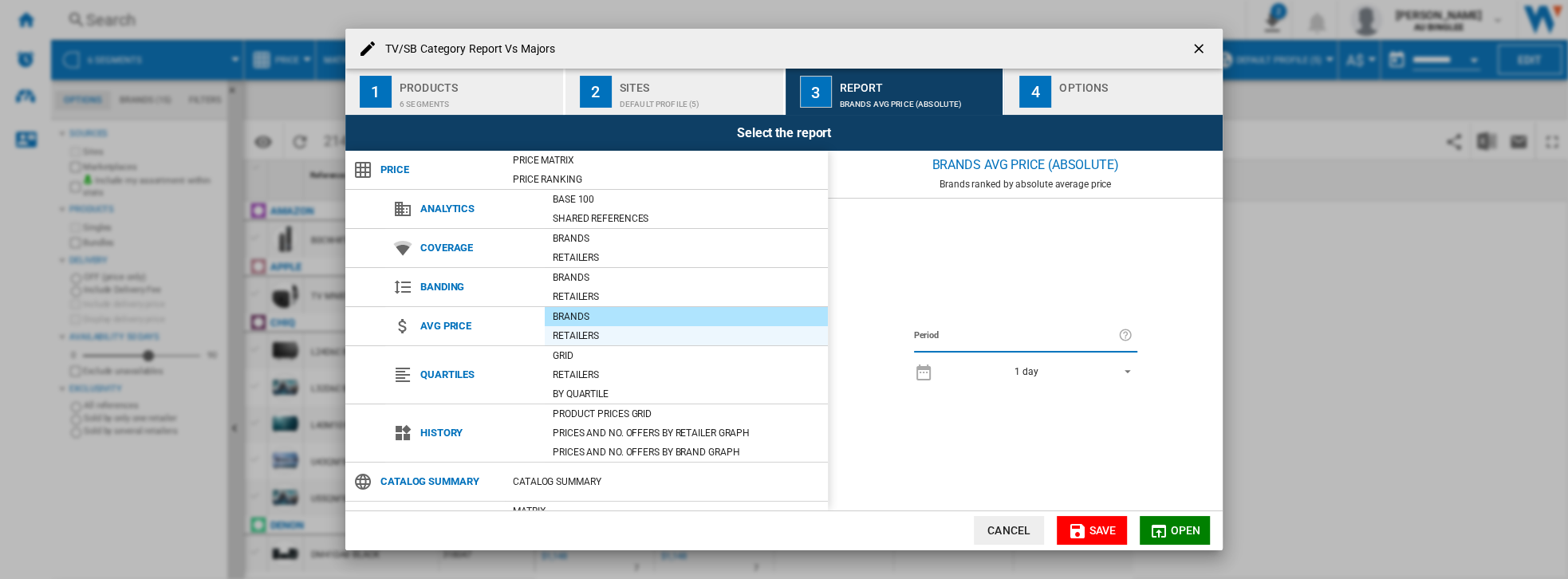 click on "Retailers" at bounding box center [686, 336] 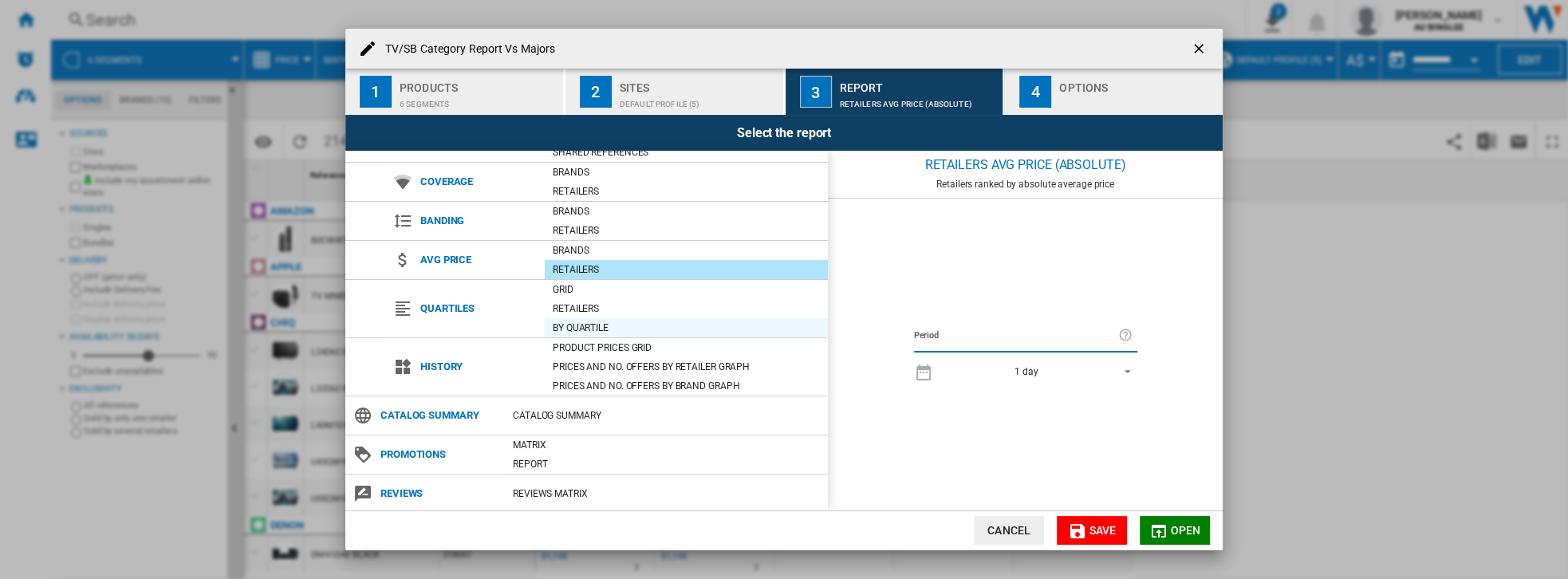 scroll, scrollTop: 0, scrollLeft: 0, axis: both 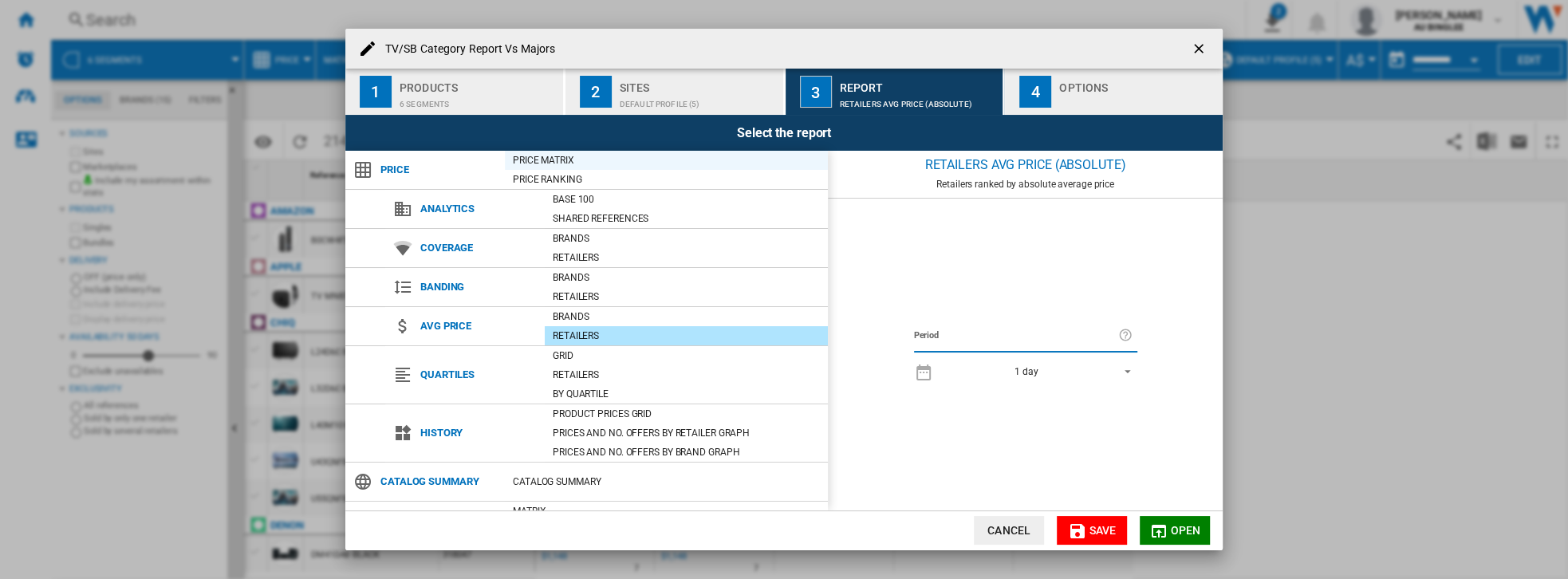 click on "Price Matrix" at bounding box center [666, 160] 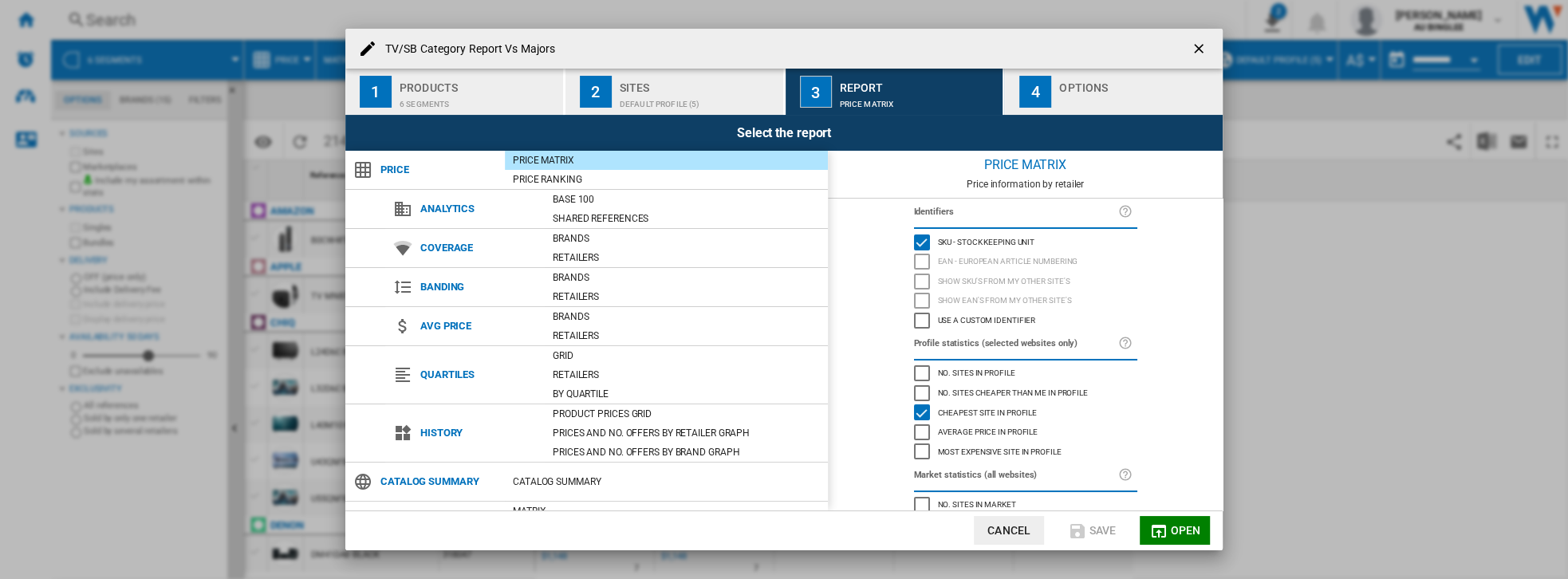 click on "4" at bounding box center [1035, 92] 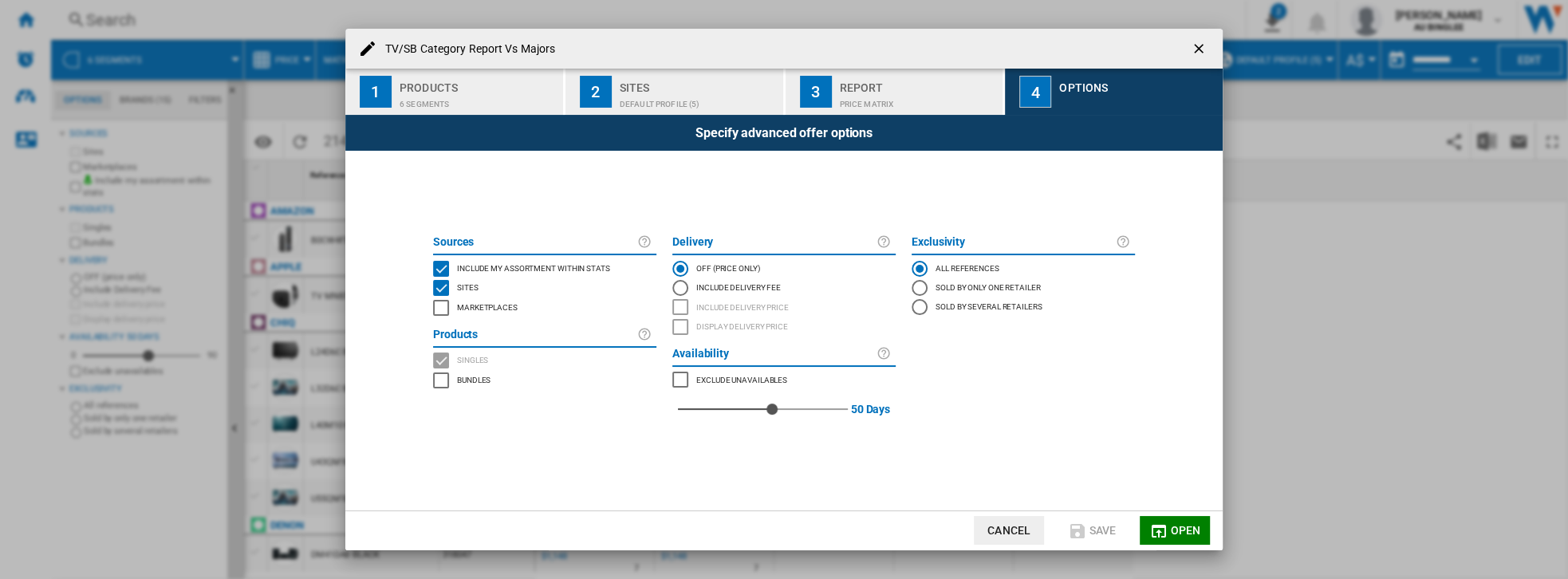 click on "Sites" at bounding box center (698, 83) 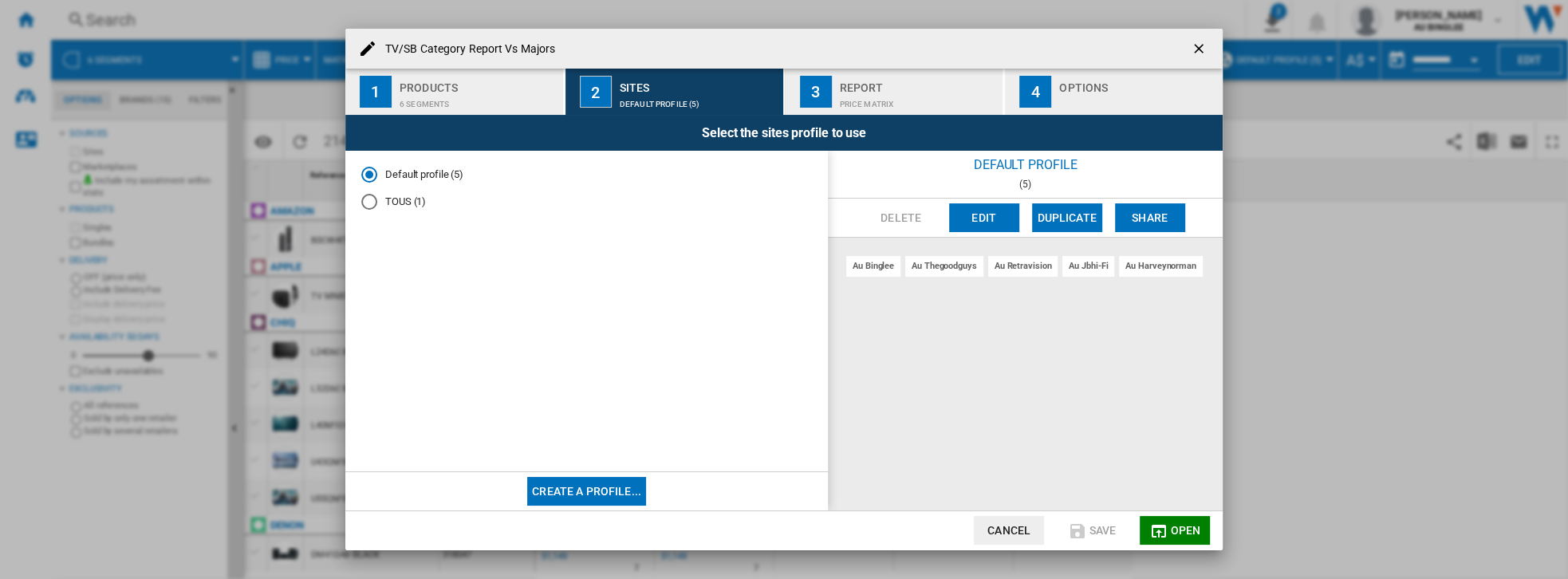 click on "Products" at bounding box center [478, 83] 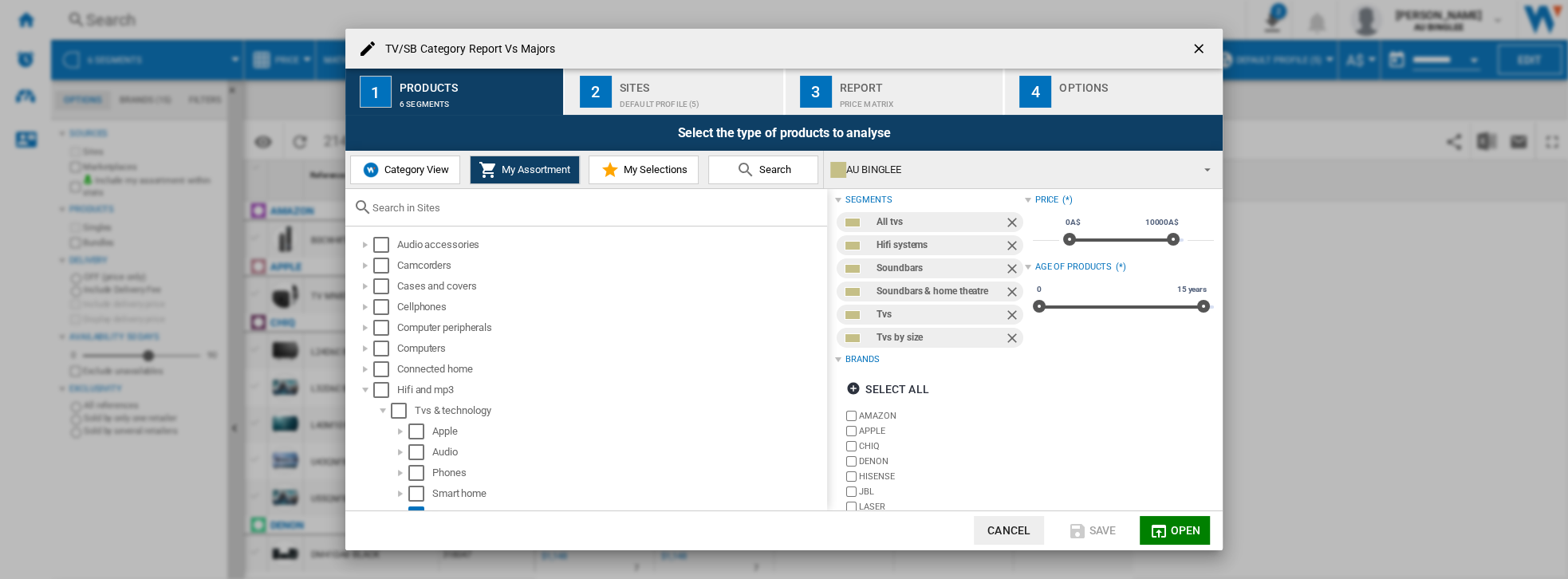 scroll, scrollTop: 0, scrollLeft: 0, axis: both 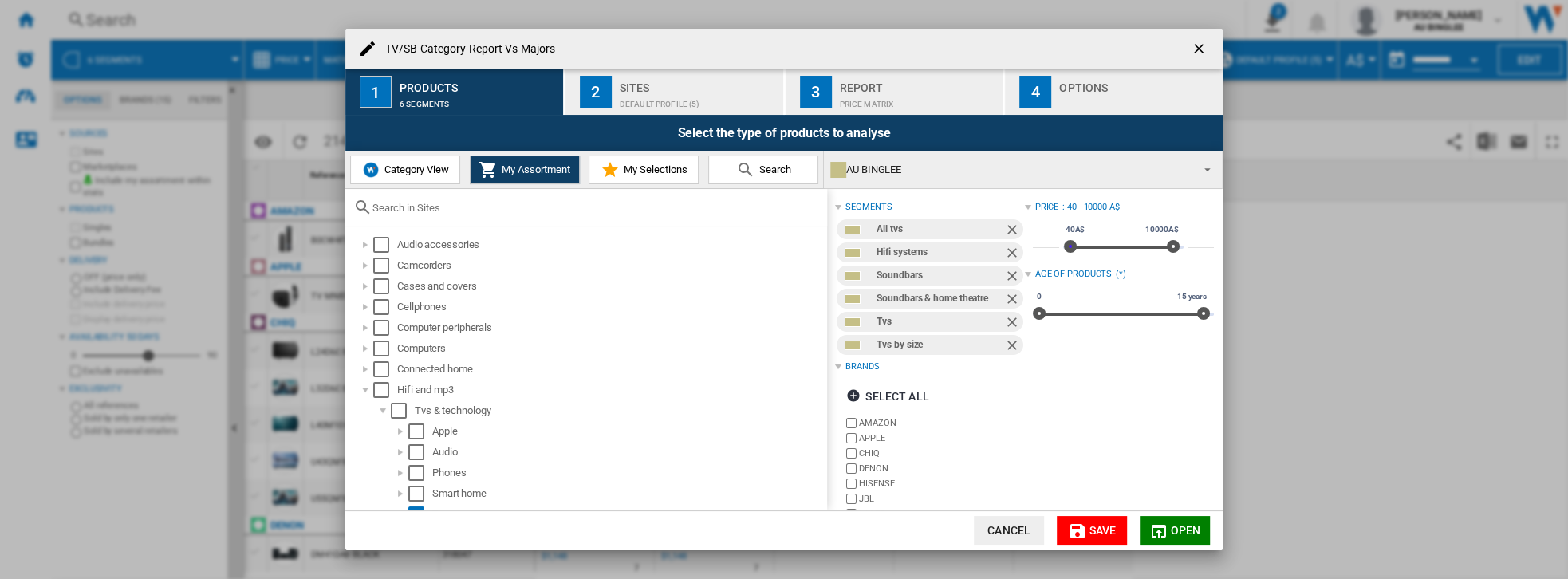 click at bounding box center [1070, 246] 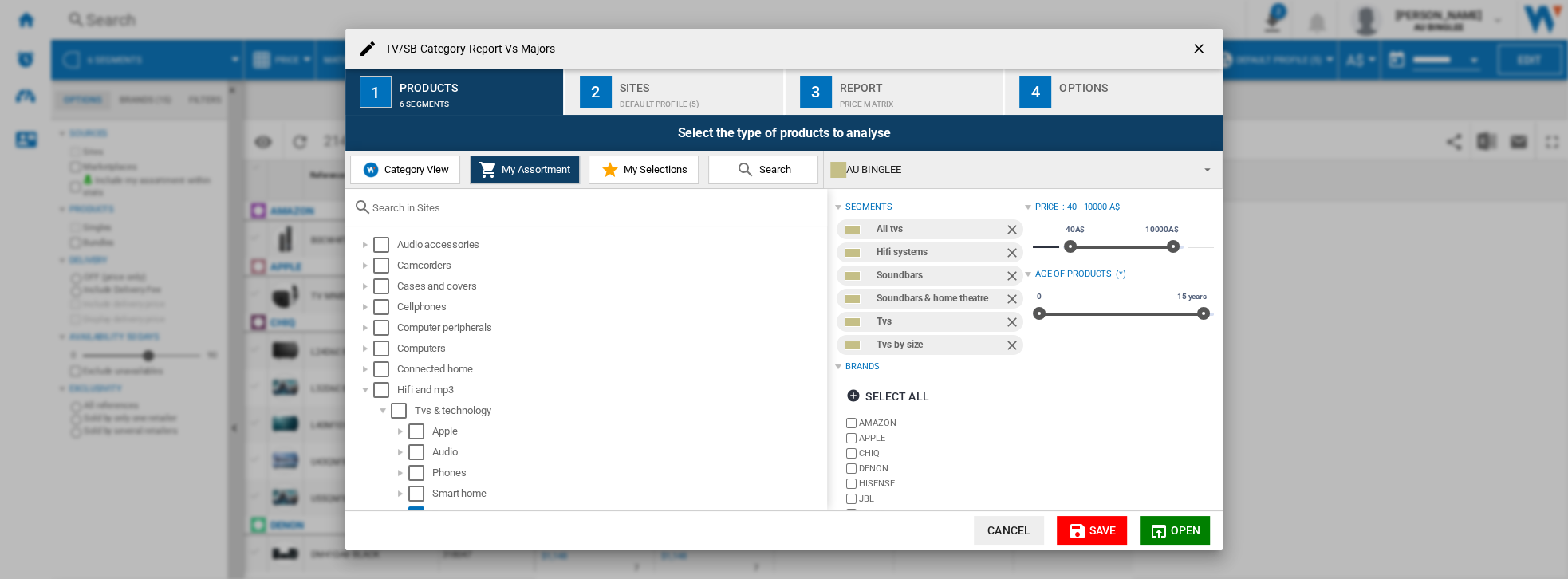 click on "**" at bounding box center [1046, 240] 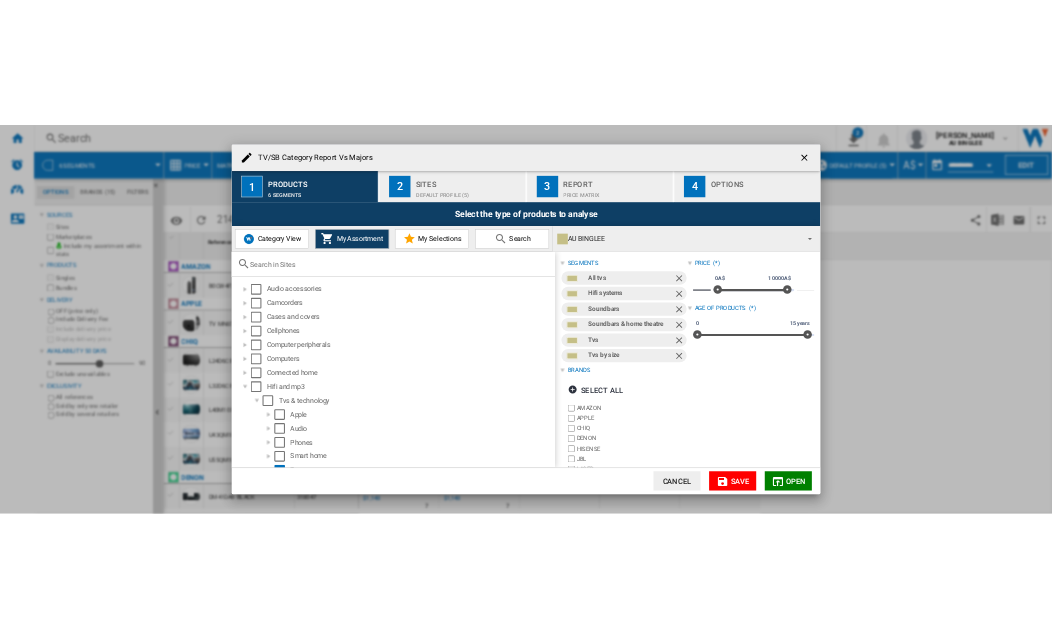scroll, scrollTop: 0, scrollLeft: 0, axis: both 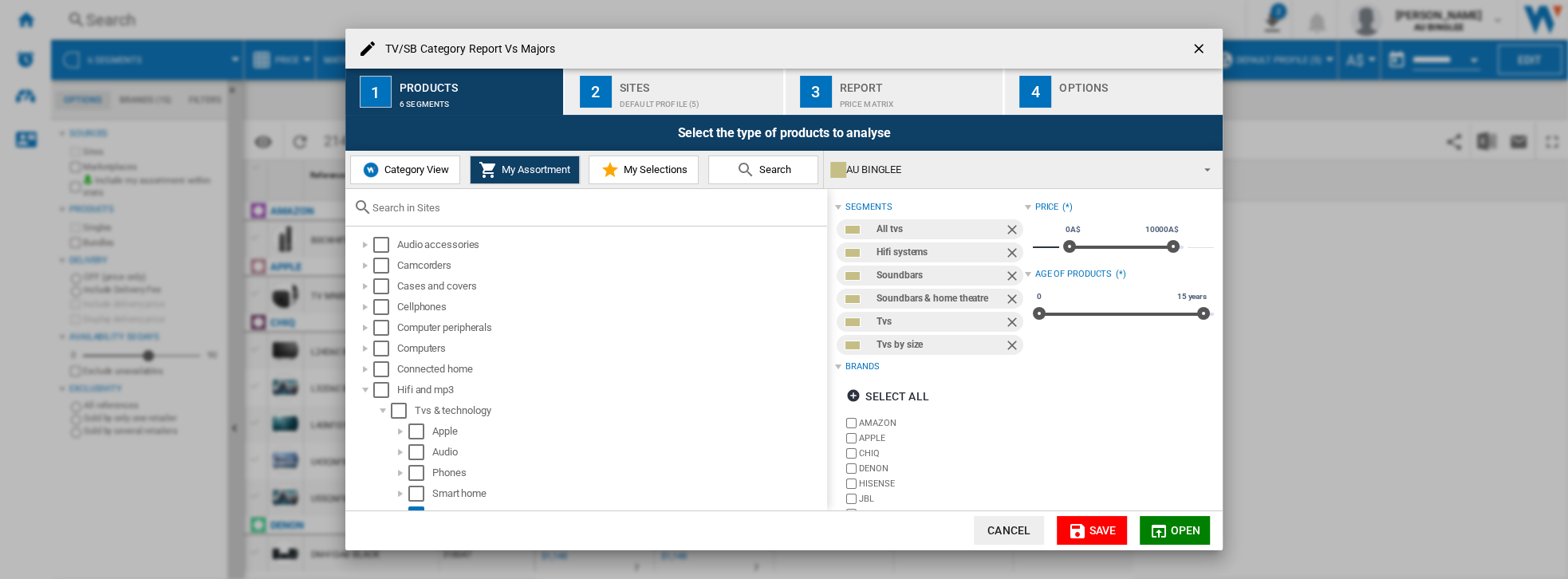 type on "*" 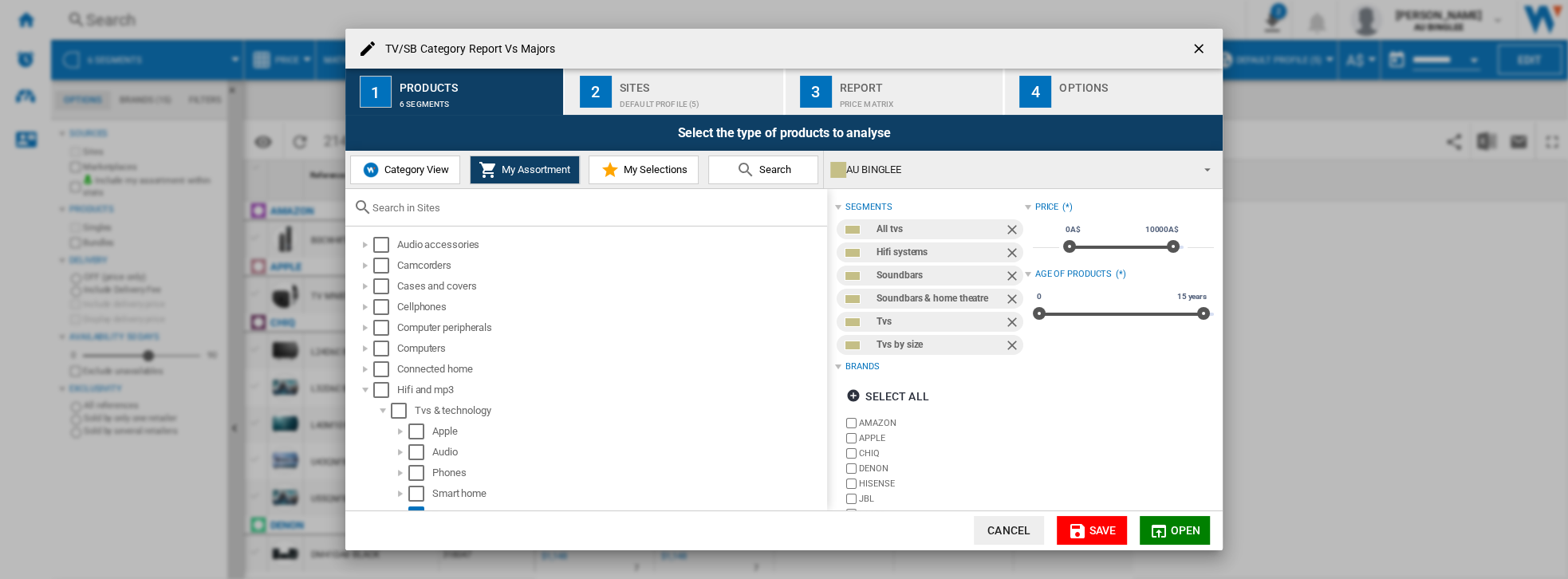click on "Cancel" 